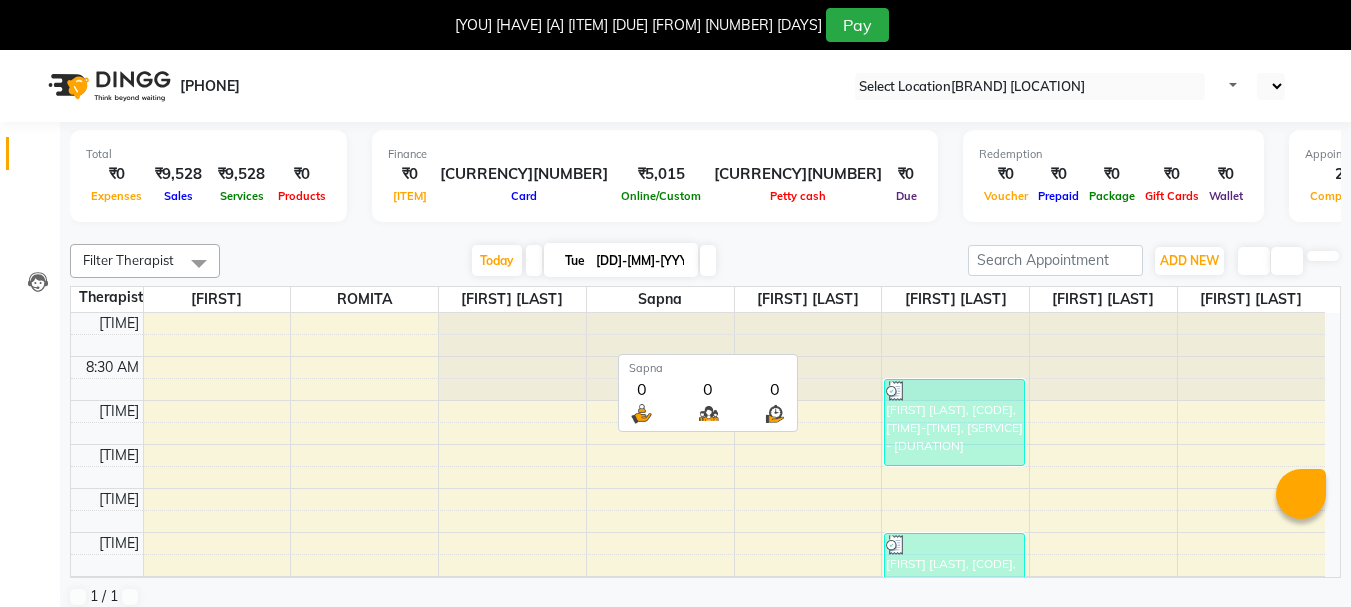 scroll, scrollTop: 0, scrollLeft: 0, axis: both 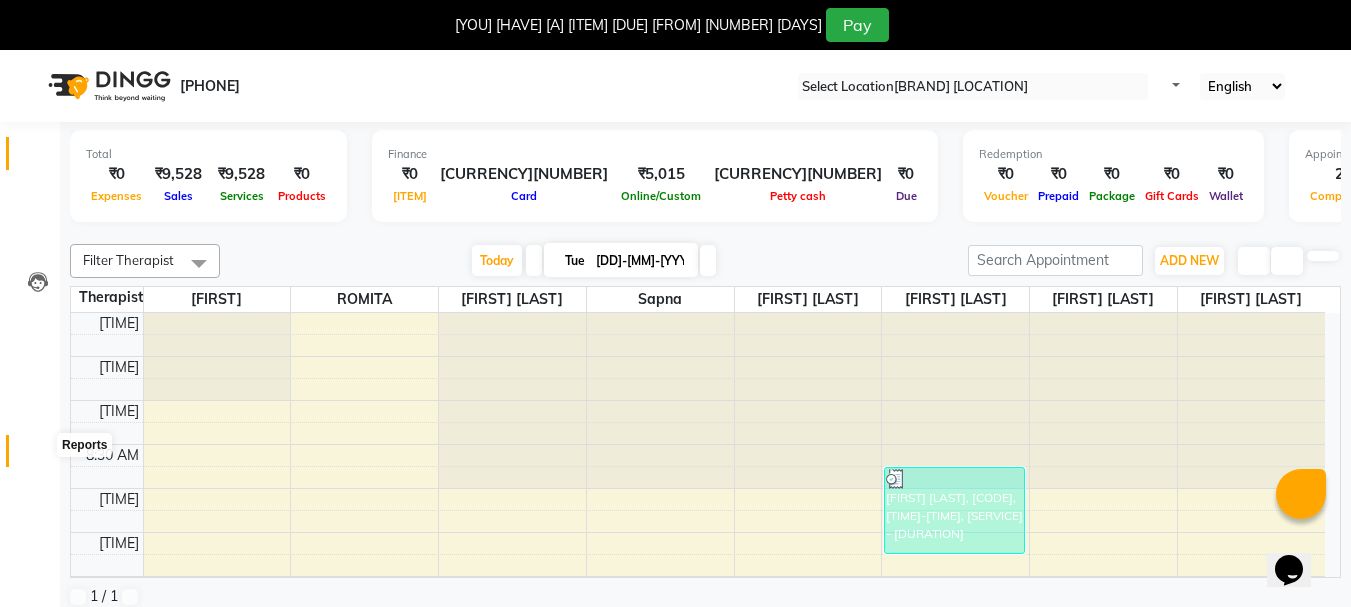 click at bounding box center (38, 456) 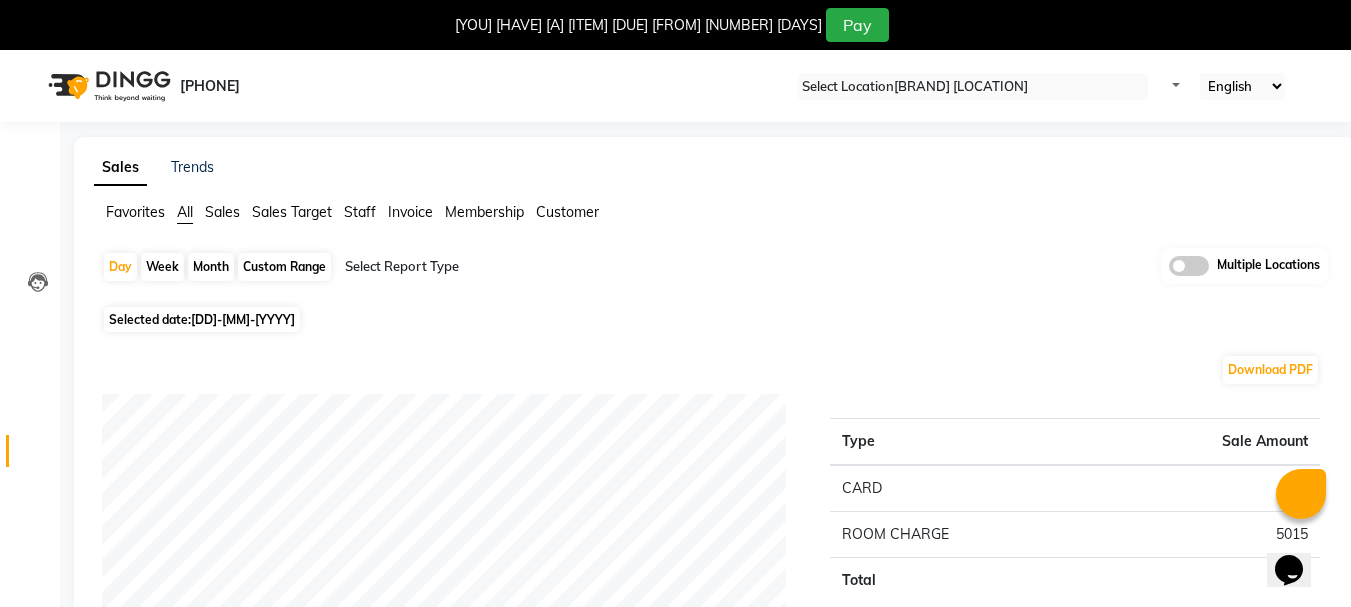 click on "Month" at bounding box center [211, 267] 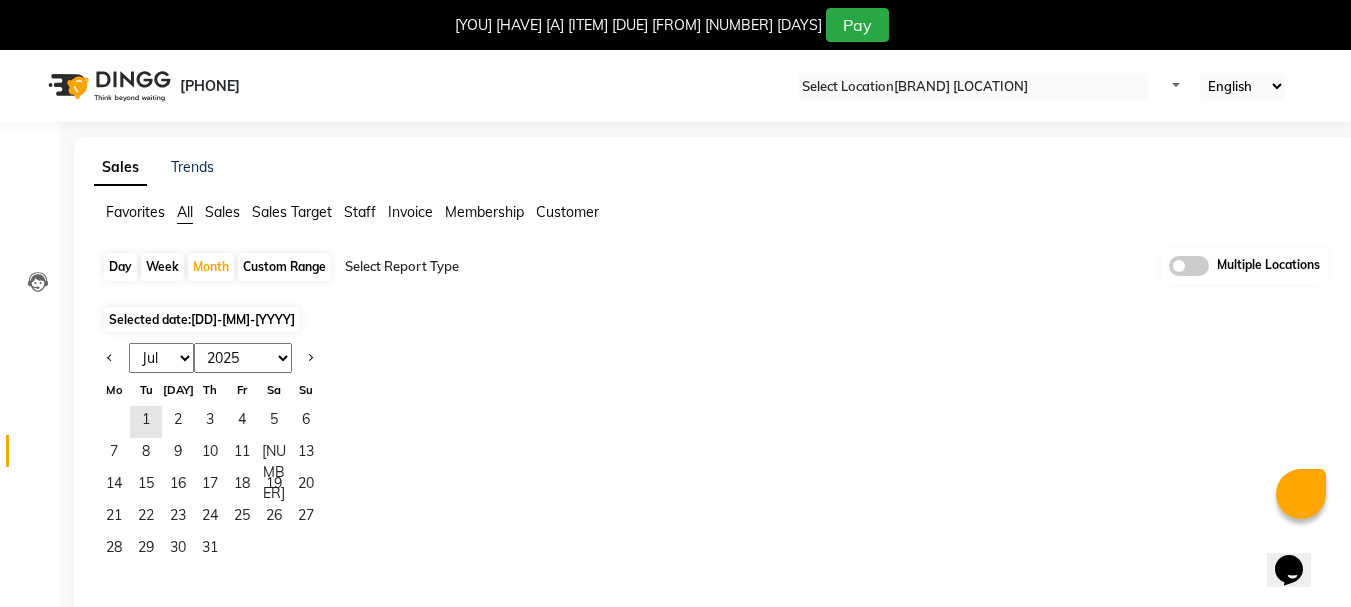 click at bounding box center [111, 358] 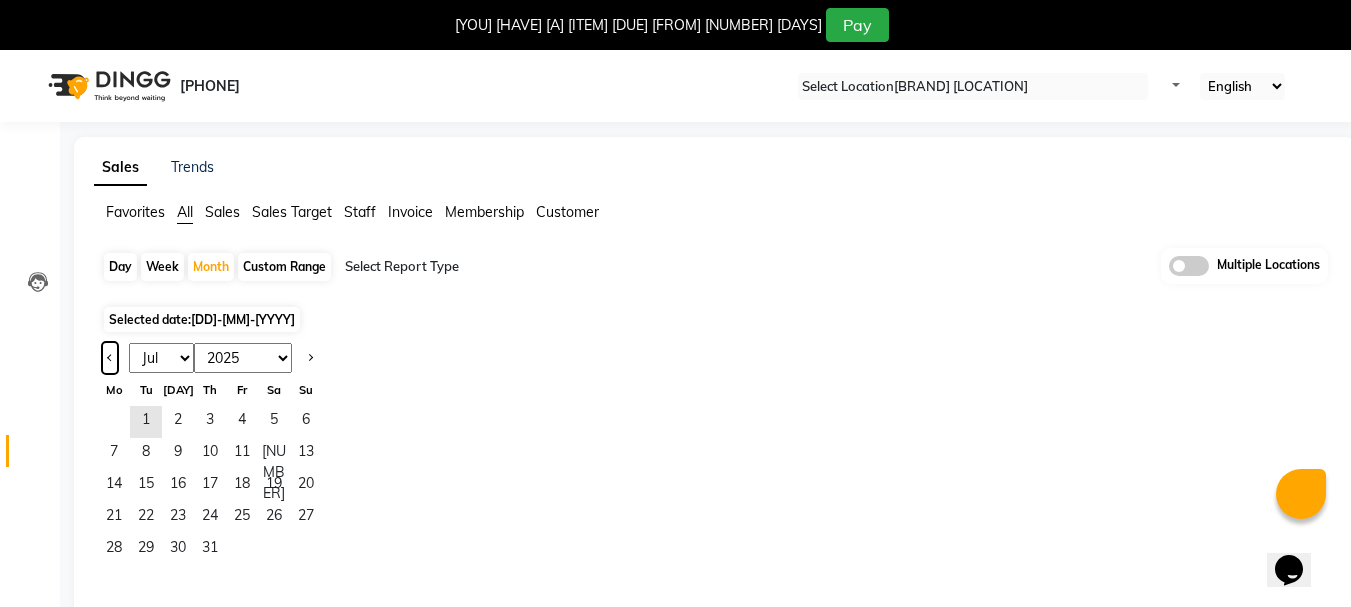click at bounding box center (110, 358) 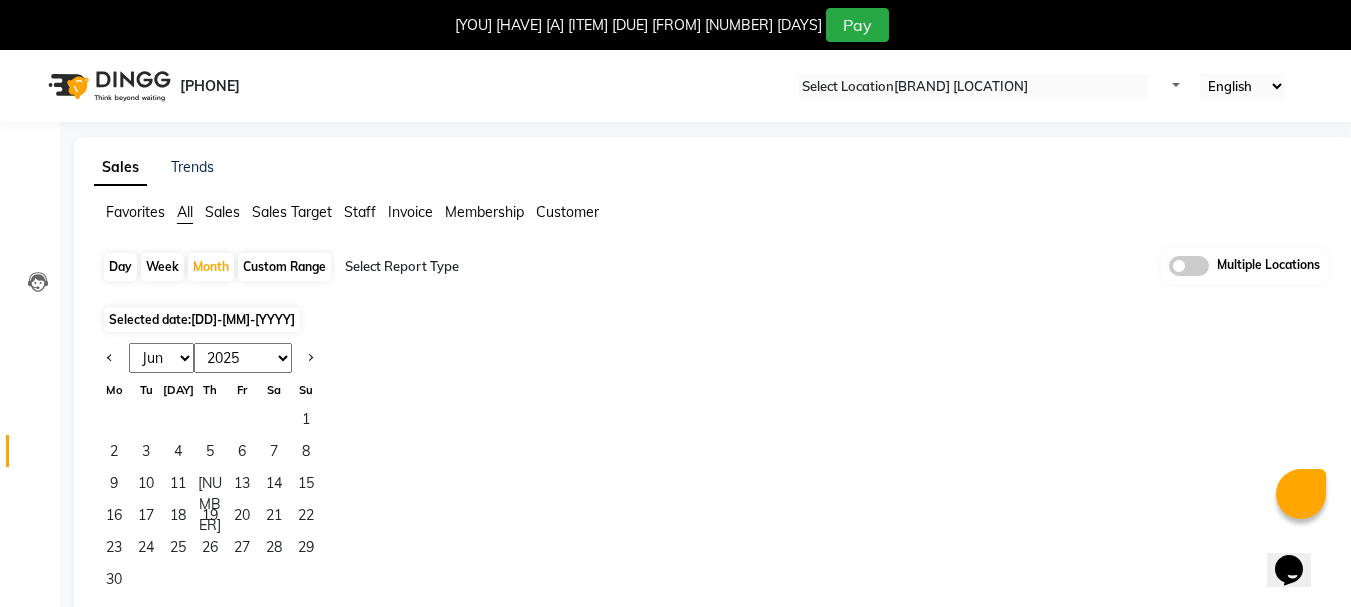 click on "Day" at bounding box center [120, 267] 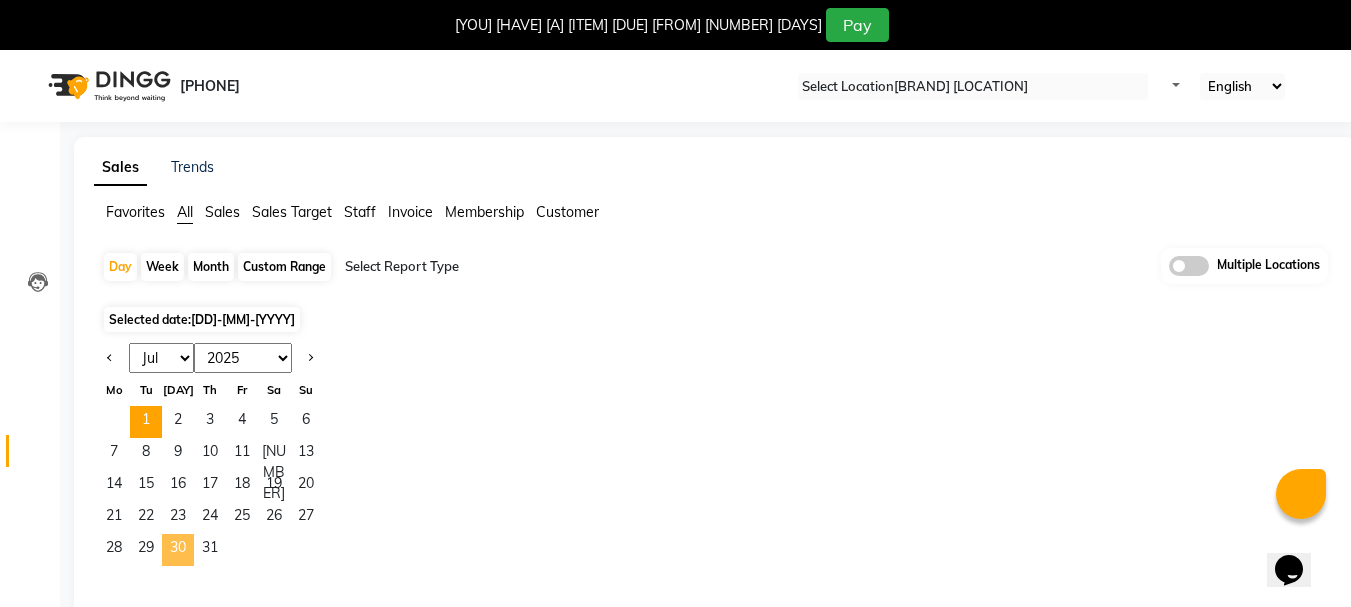 click on "30" at bounding box center (178, 550) 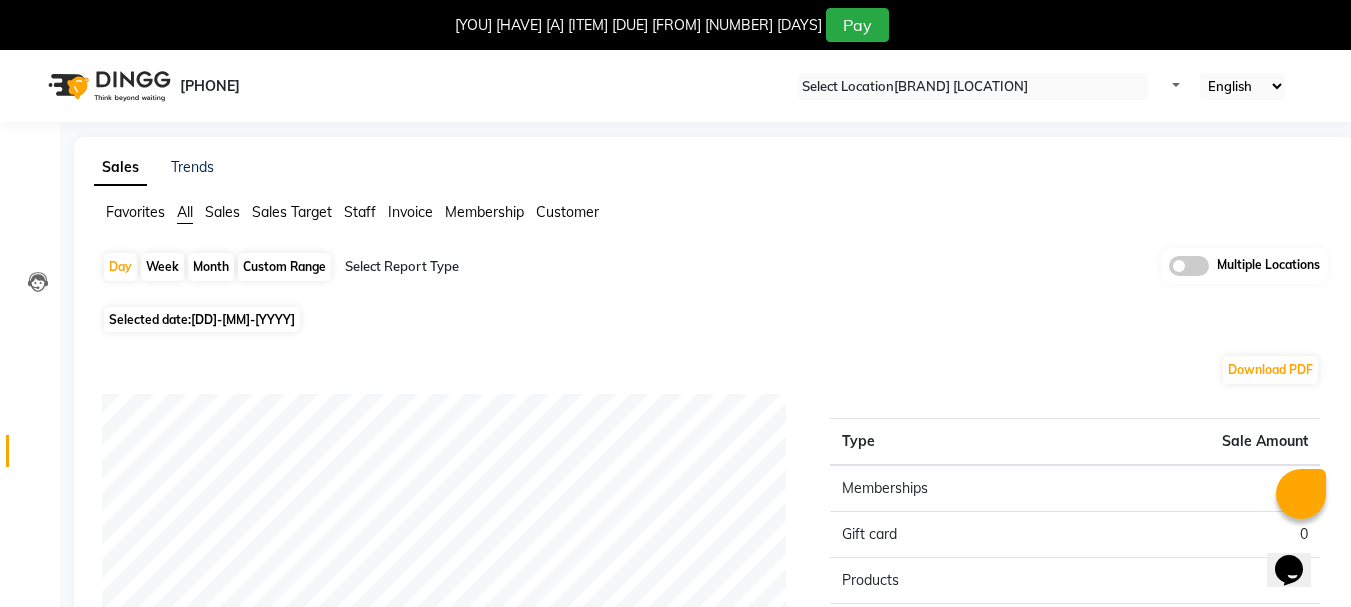 click on "Selected date:  30-07-2025" at bounding box center [202, 319] 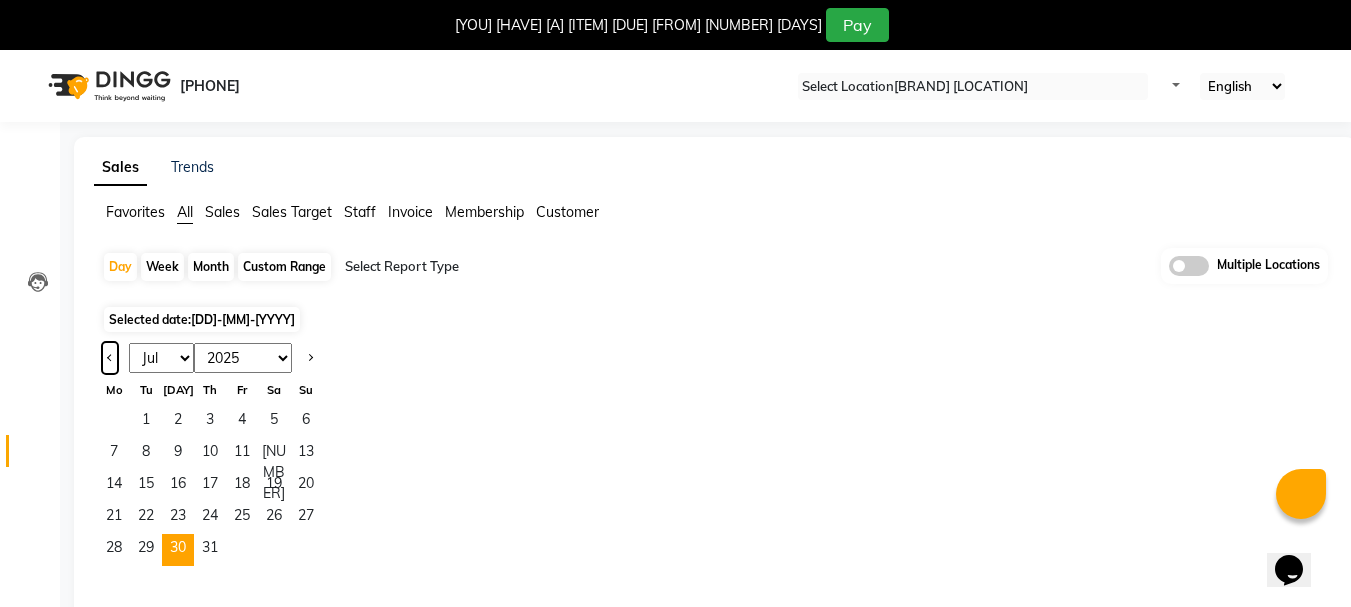 click at bounding box center (110, 356) 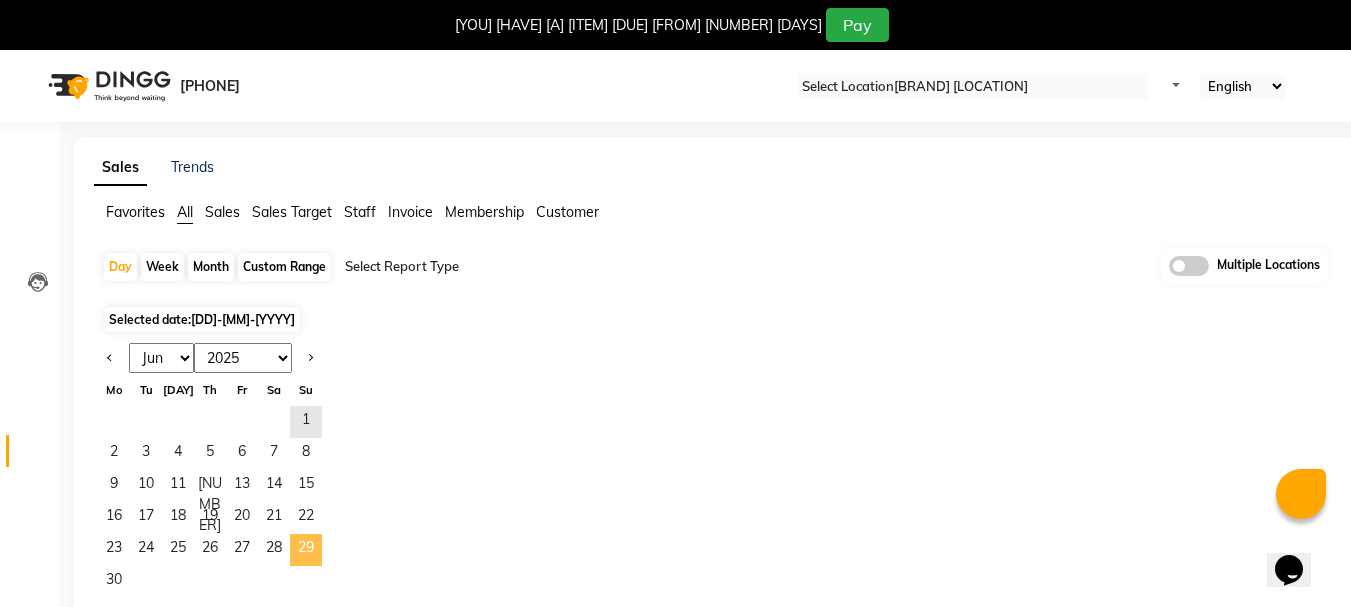 click on "29" at bounding box center [306, 550] 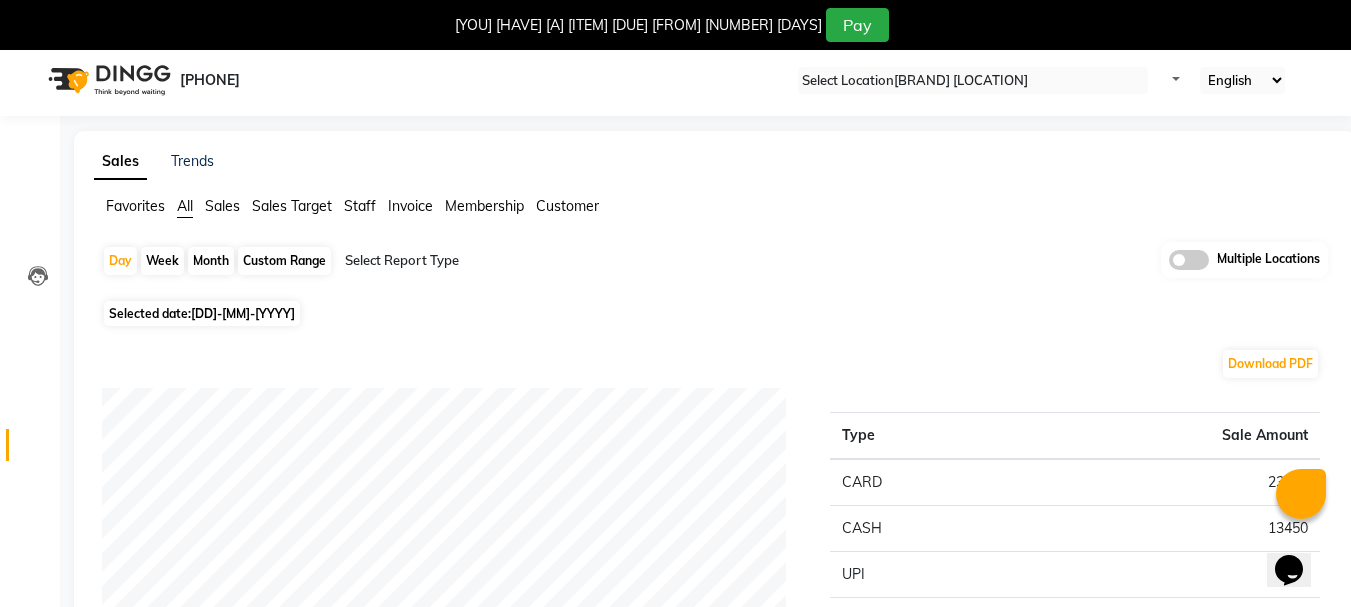scroll, scrollTop: 0, scrollLeft: 0, axis: both 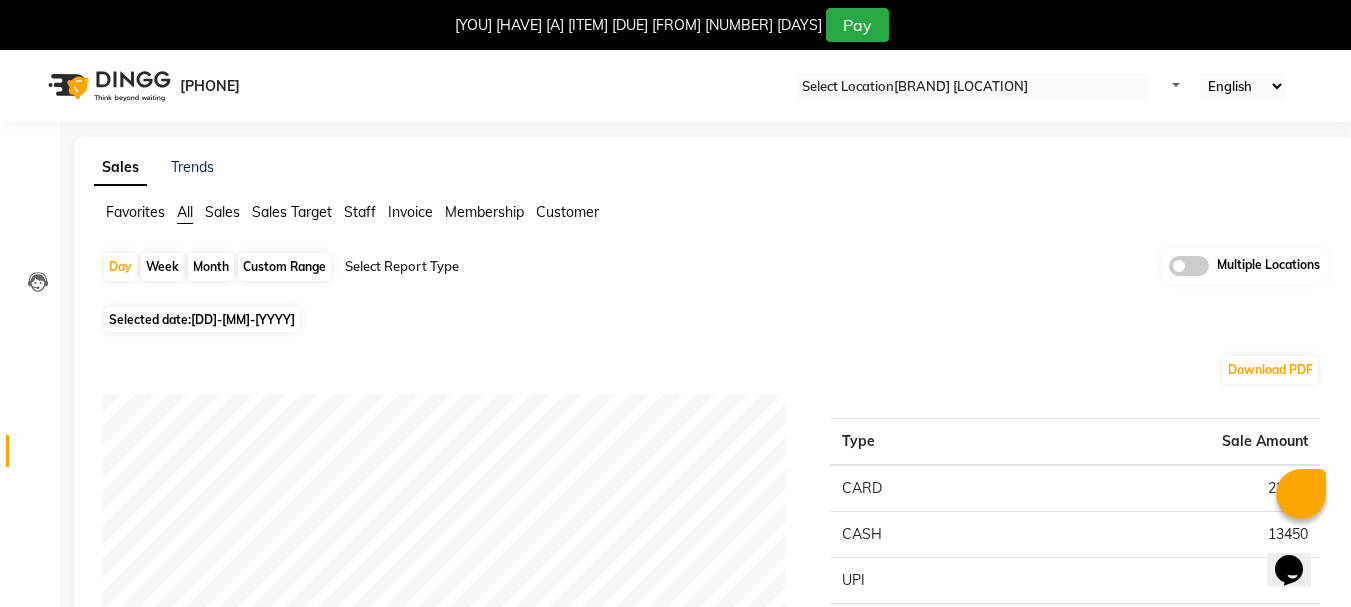 click on "Selected date:  29-06-2025" at bounding box center (202, 319) 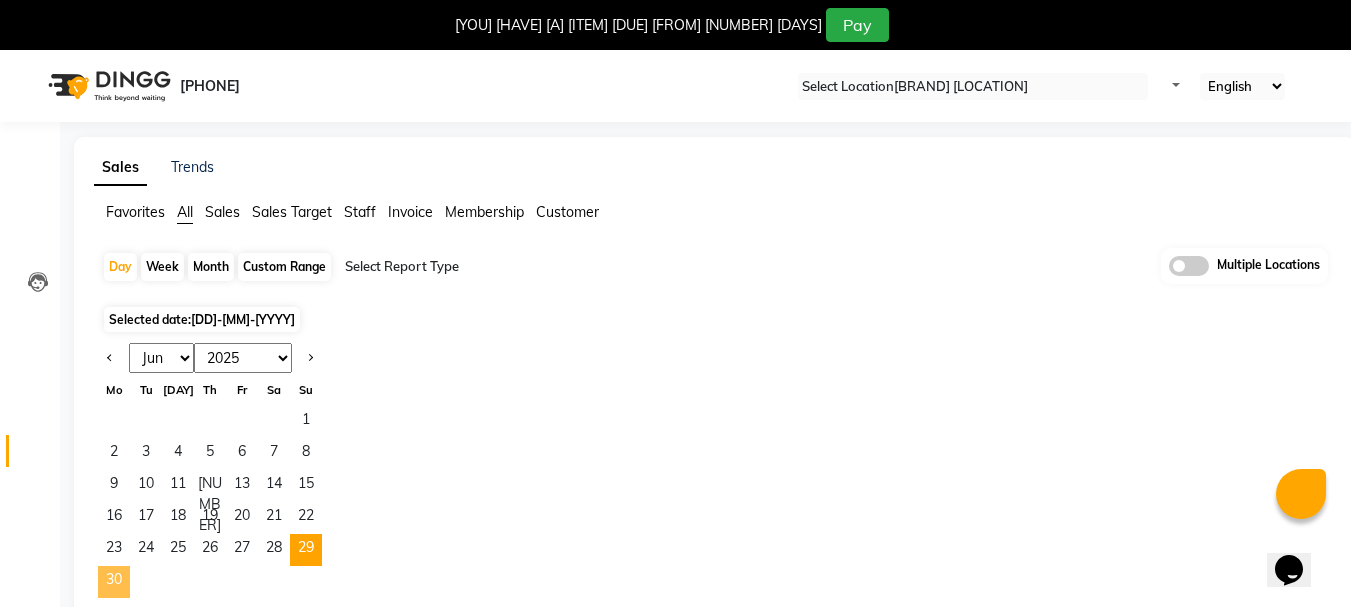 click on "30" at bounding box center [114, 582] 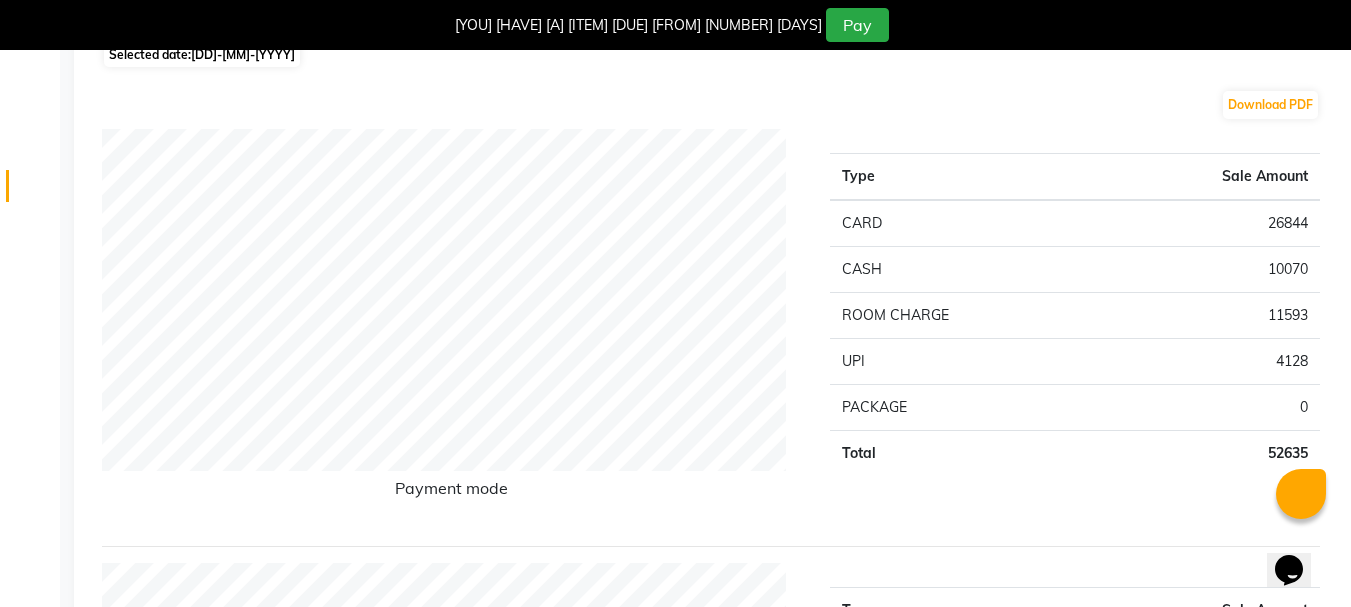 scroll, scrollTop: 300, scrollLeft: 0, axis: vertical 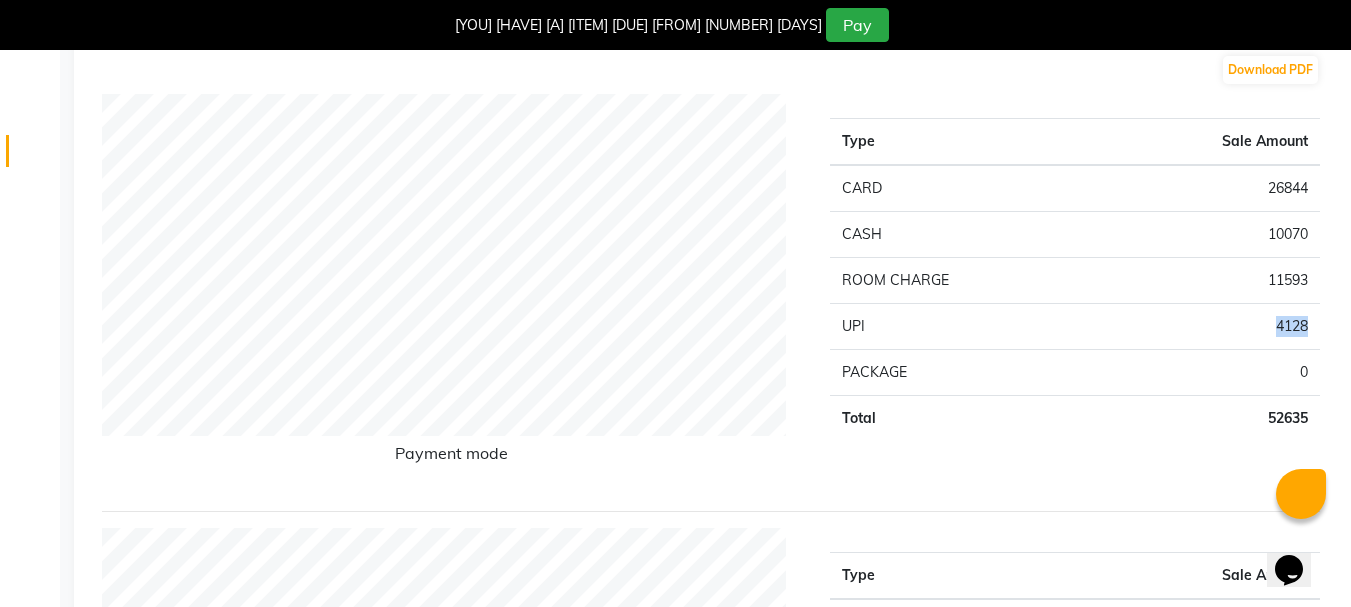 drag, startPoint x: 1256, startPoint y: 327, endPoint x: 1308, endPoint y: 324, distance: 52.086468 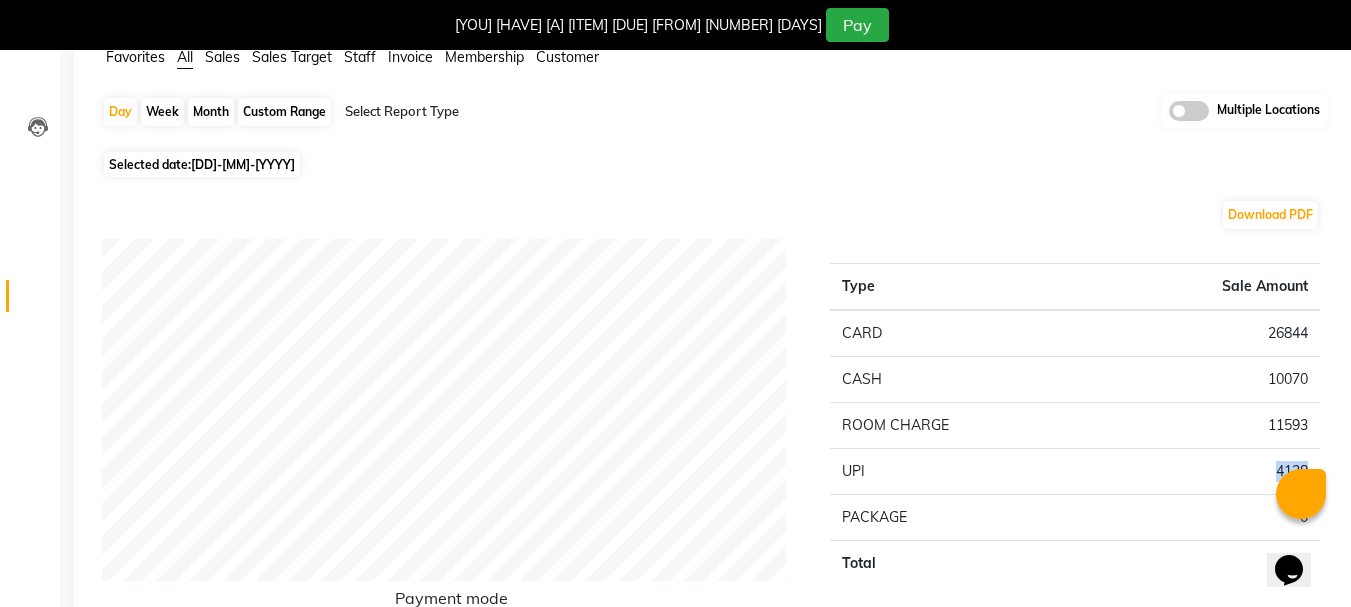 scroll, scrollTop: 200, scrollLeft: 0, axis: vertical 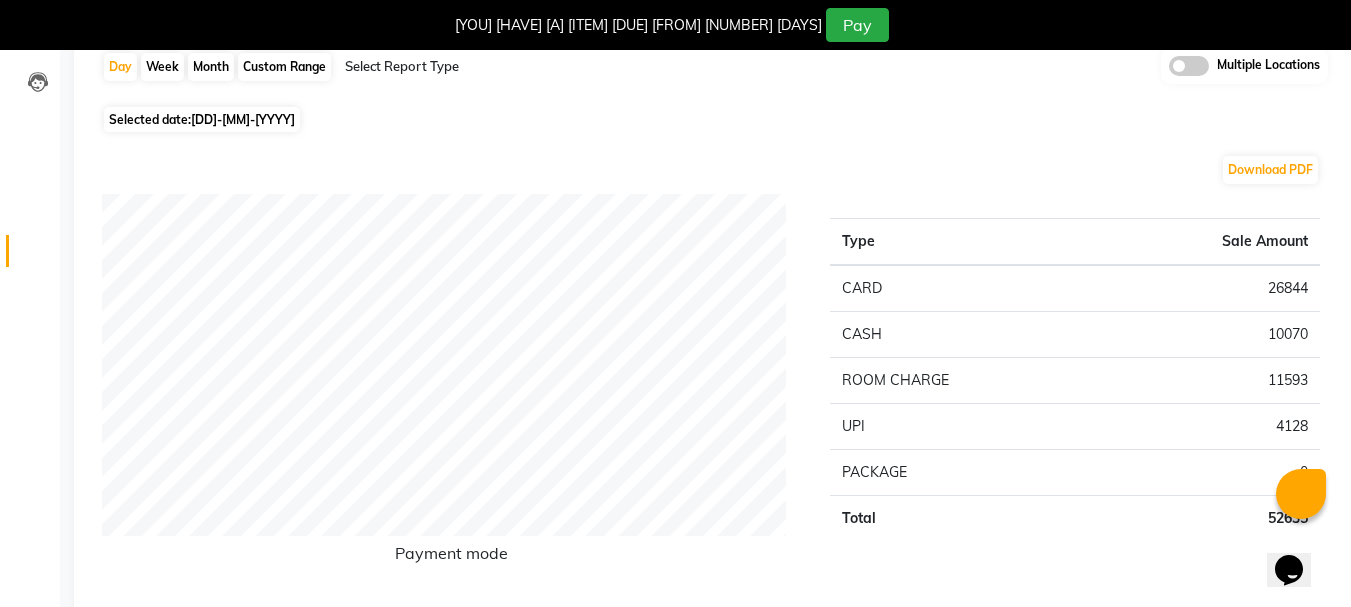 click on "Selected date:  30-06-2025" at bounding box center [202, 119] 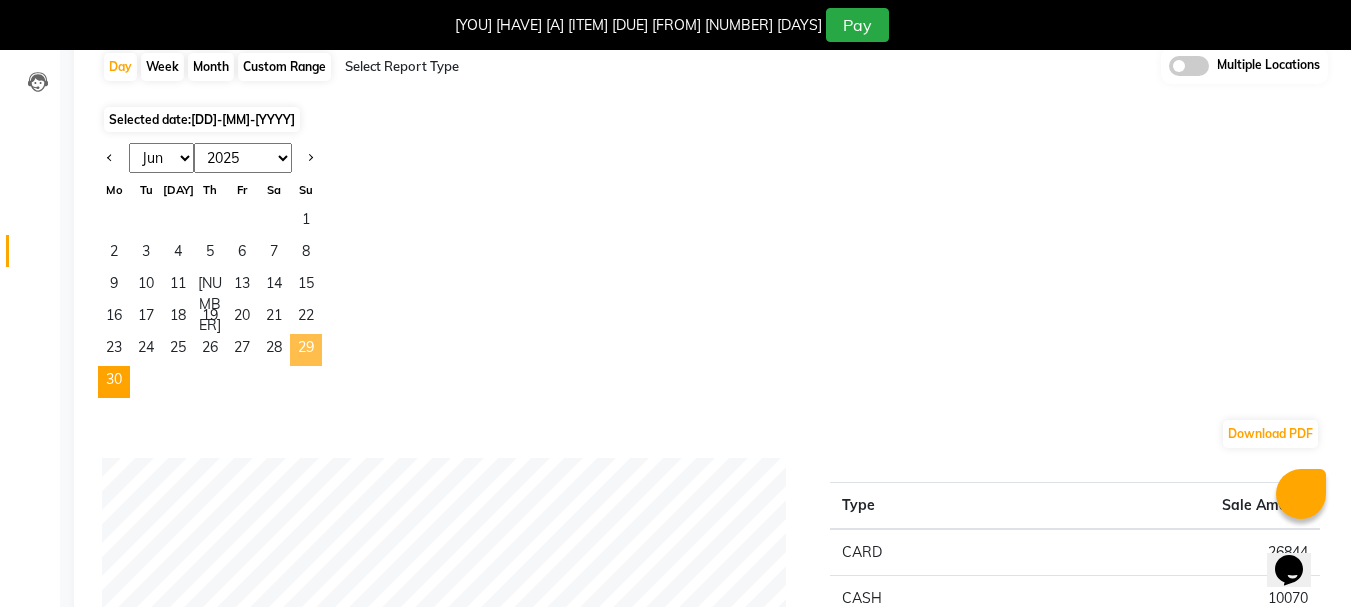 click on "29" at bounding box center (306, 350) 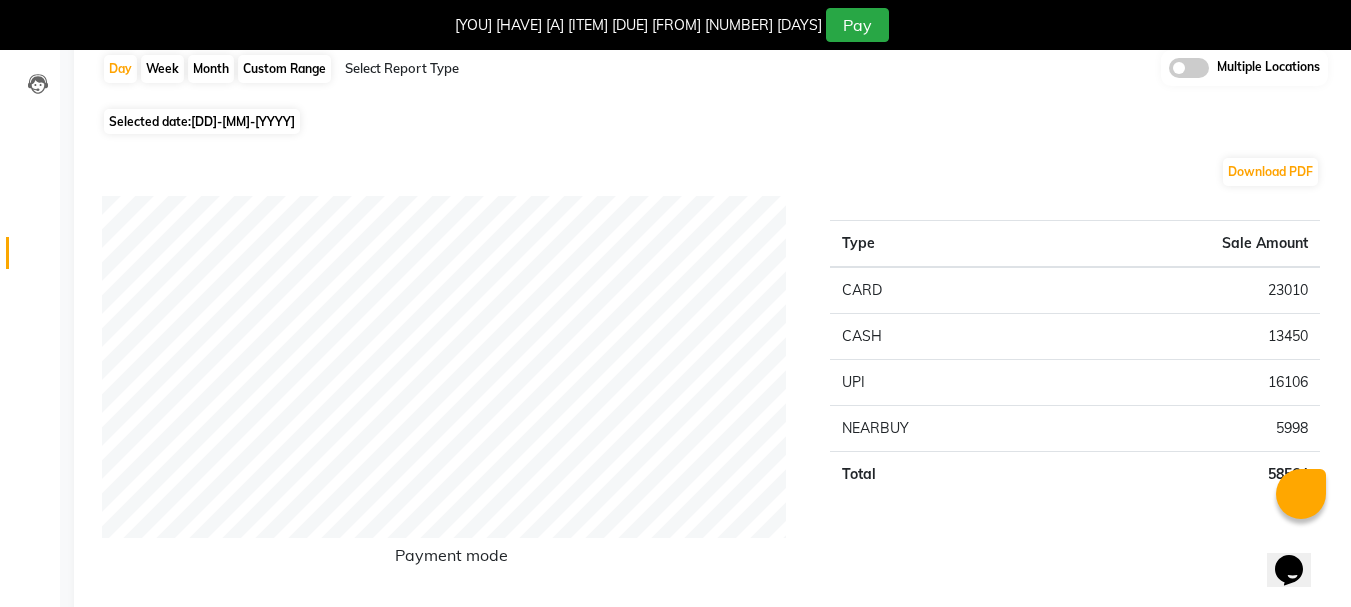 scroll, scrollTop: 200, scrollLeft: 0, axis: vertical 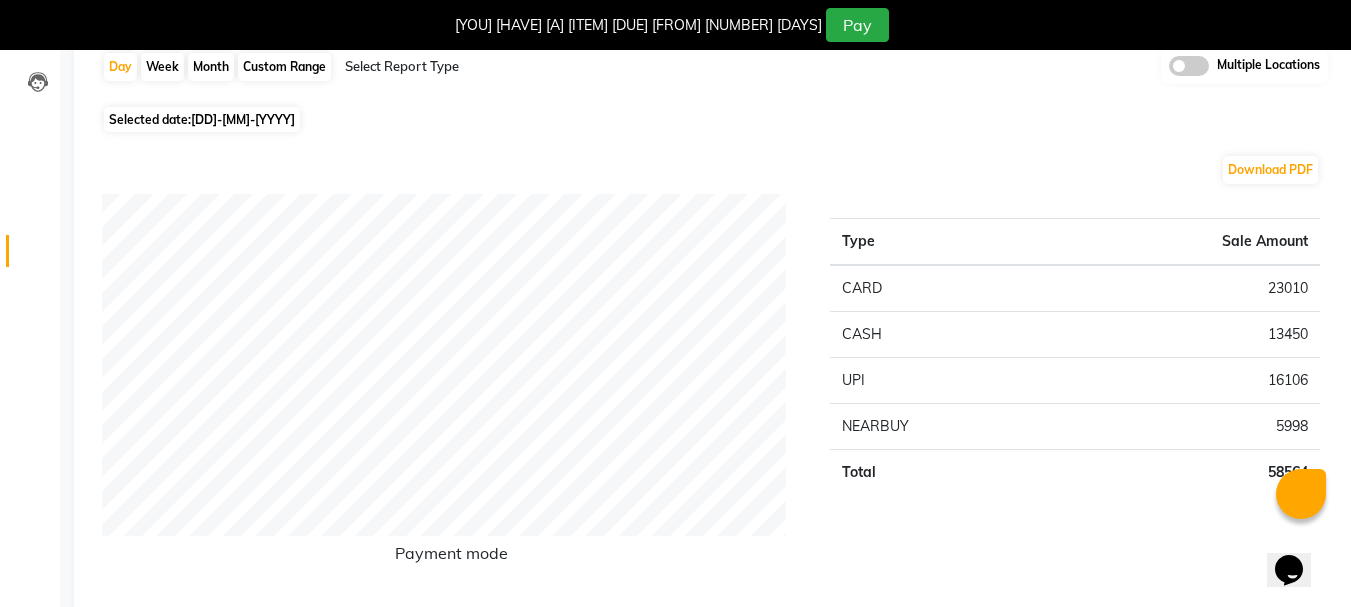 click on "29-06-2025" at bounding box center [243, 119] 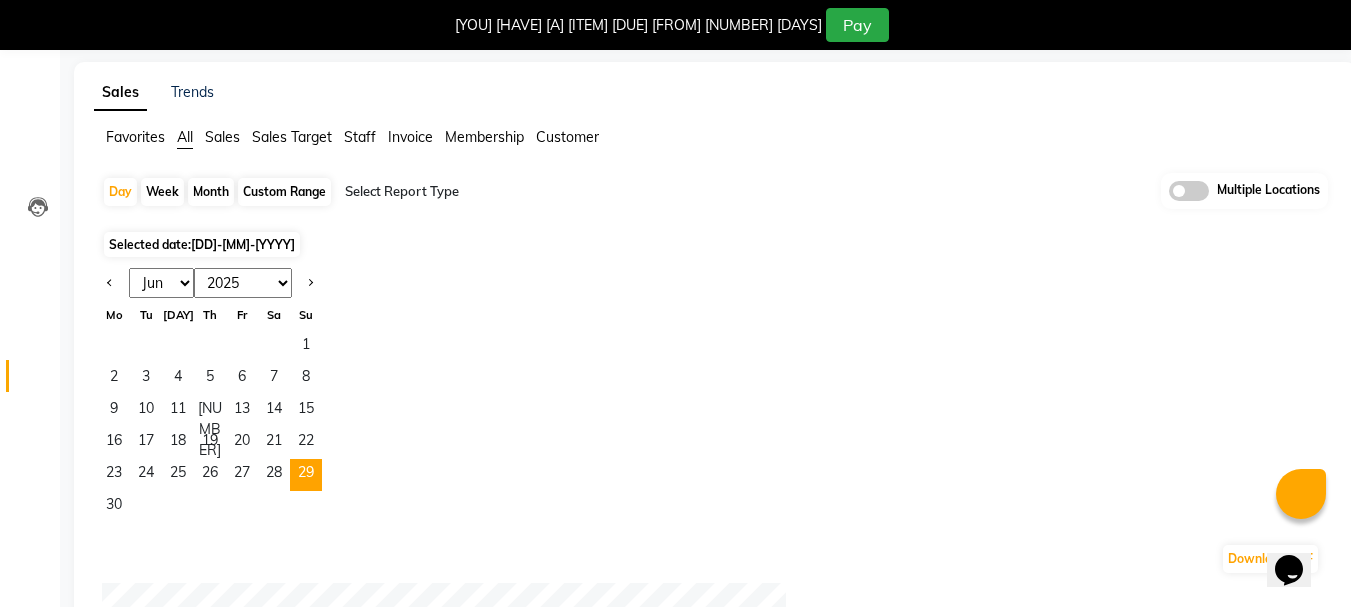 scroll, scrollTop: 200, scrollLeft: 0, axis: vertical 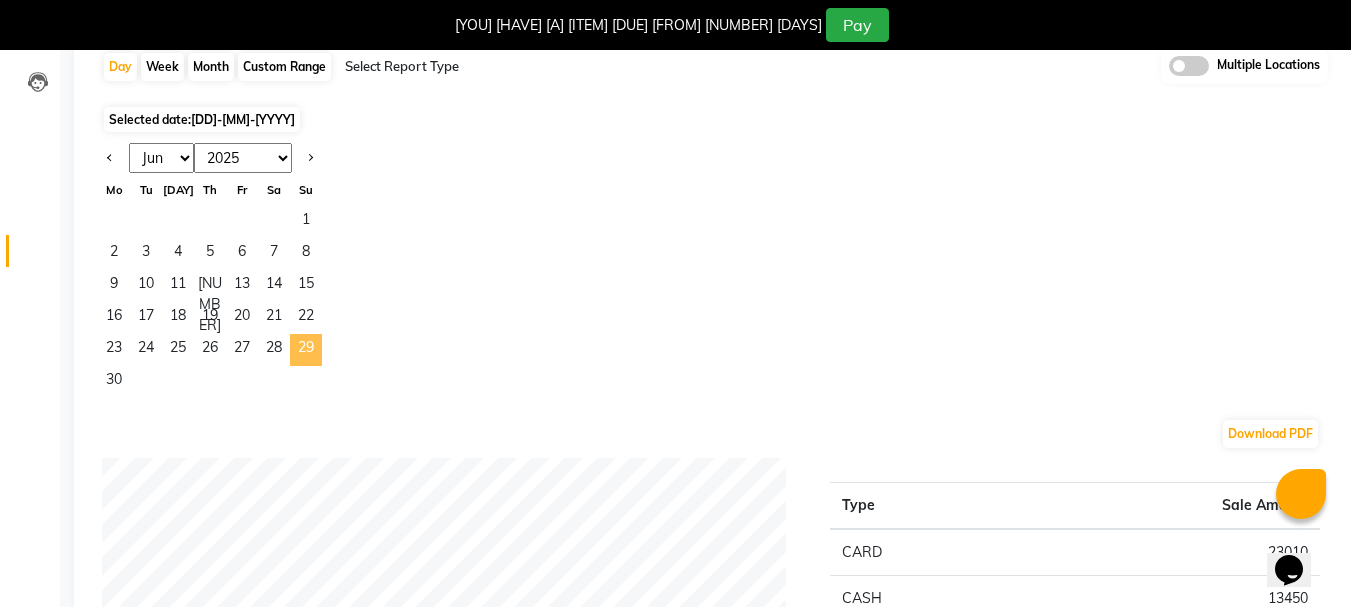click on "29" at bounding box center (306, 350) 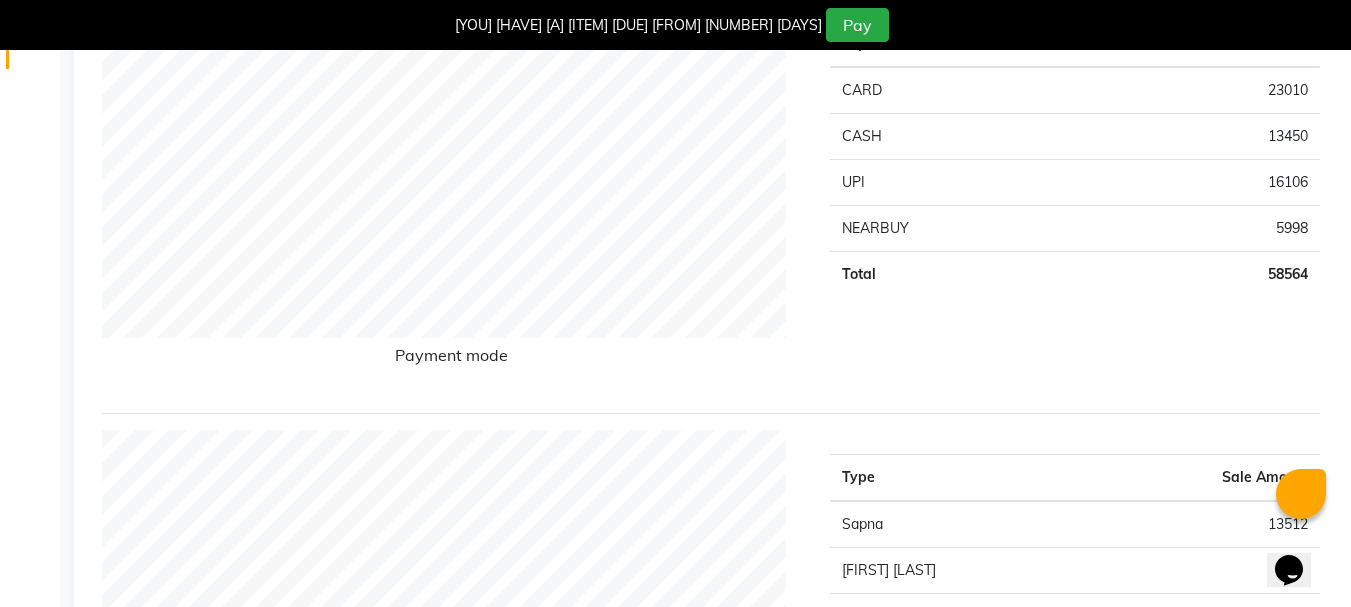 scroll, scrollTop: 400, scrollLeft: 0, axis: vertical 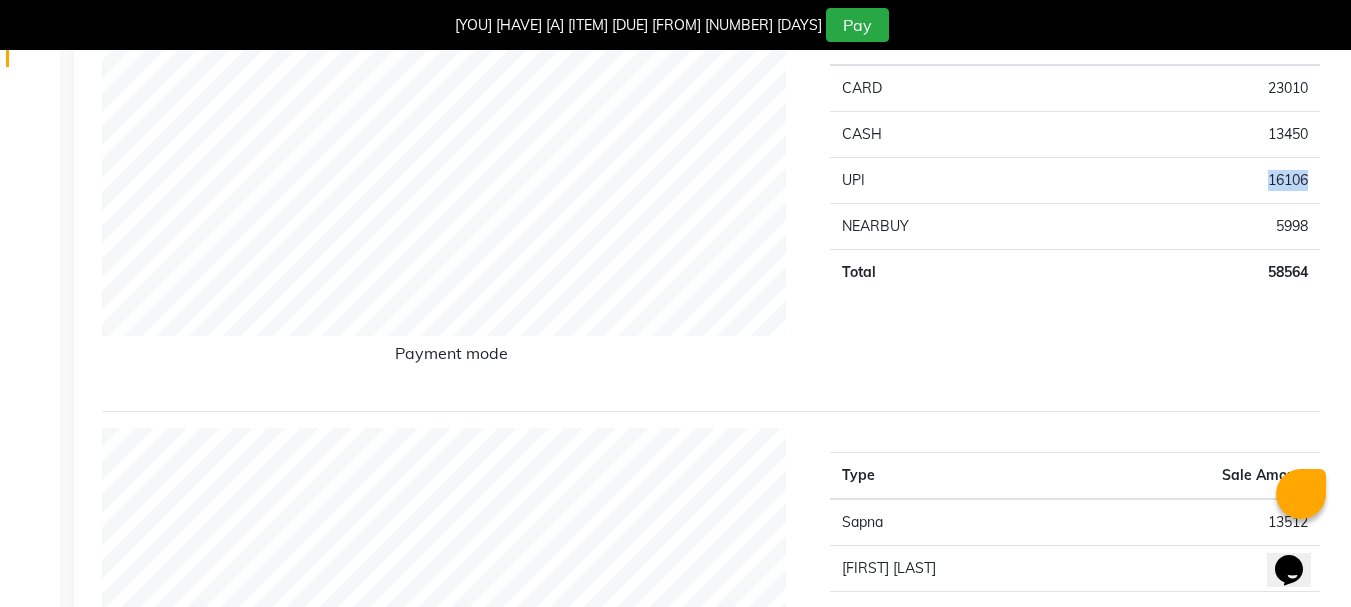 drag, startPoint x: 1250, startPoint y: 178, endPoint x: 1299, endPoint y: 169, distance: 49.819675 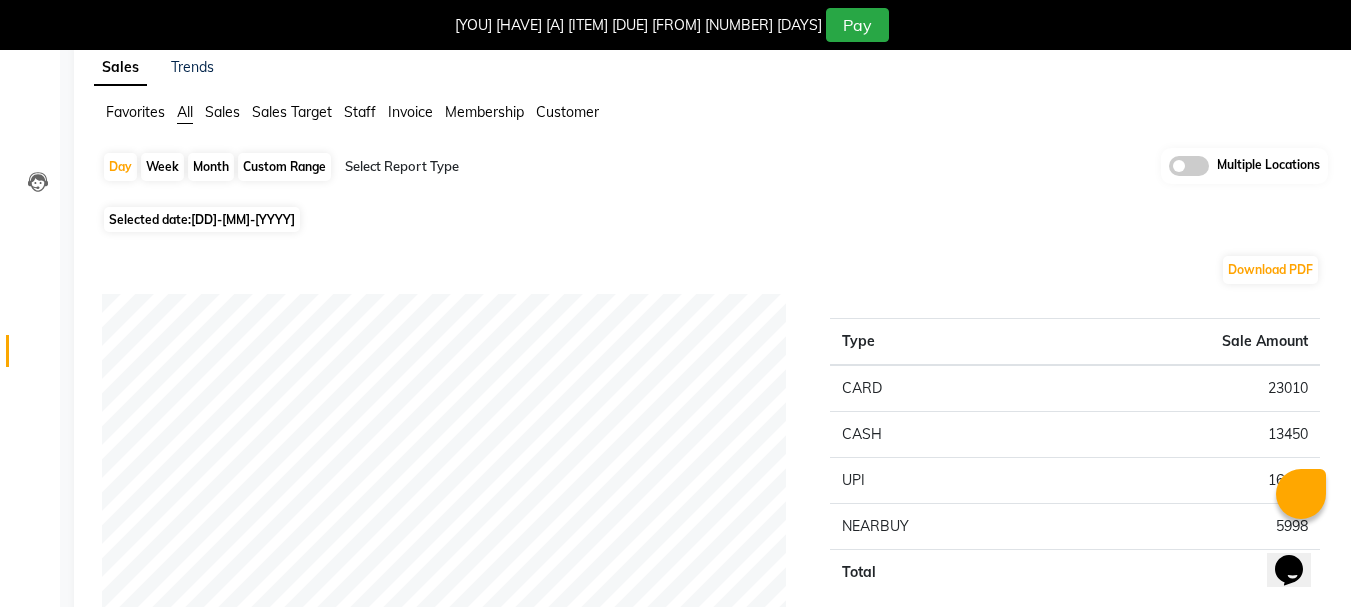 click on "29-06-2025" at bounding box center [243, 219] 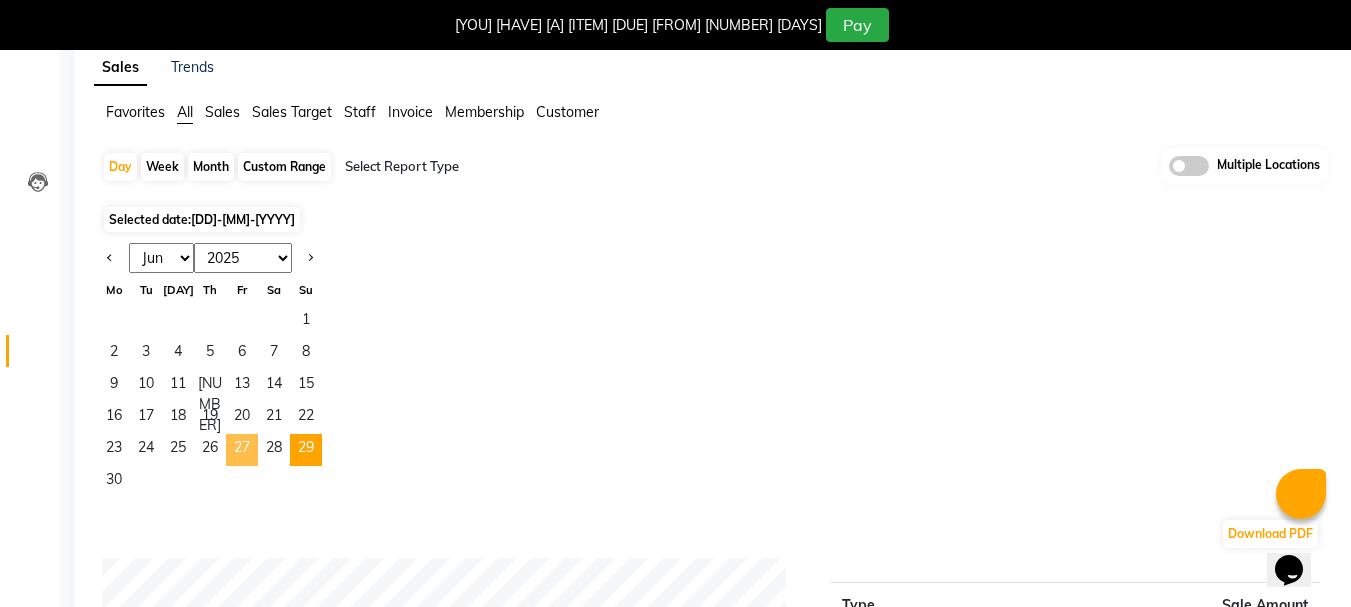 click on "27" at bounding box center [242, 450] 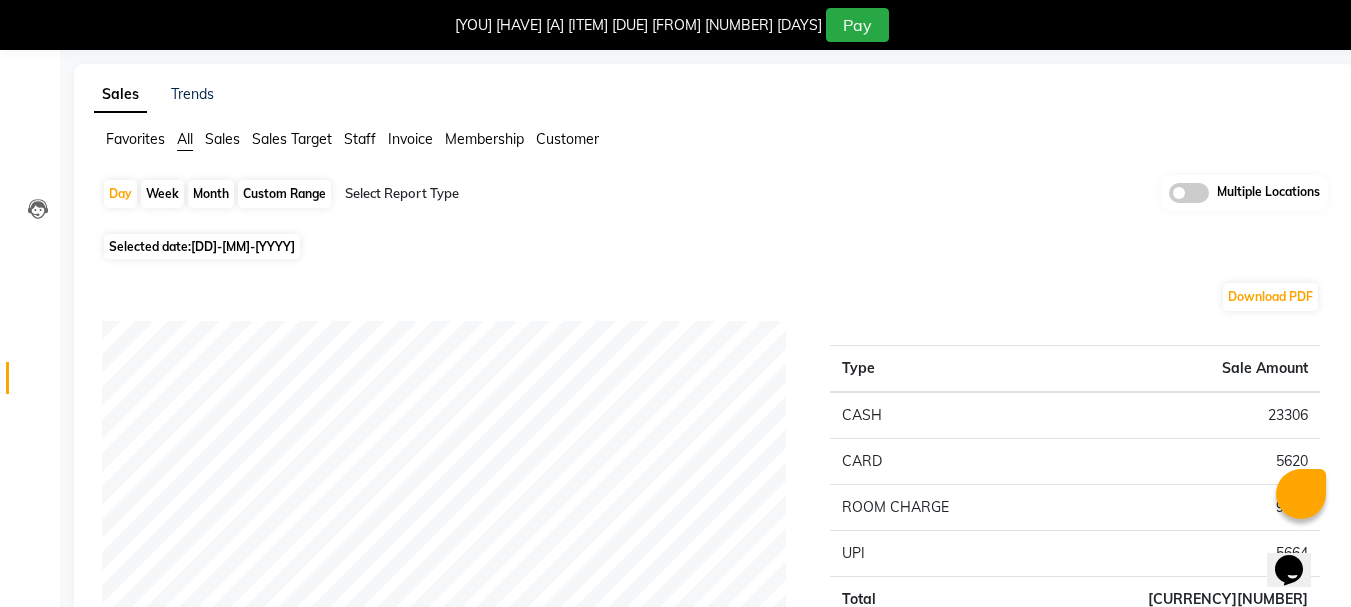 scroll, scrollTop: 0, scrollLeft: 0, axis: both 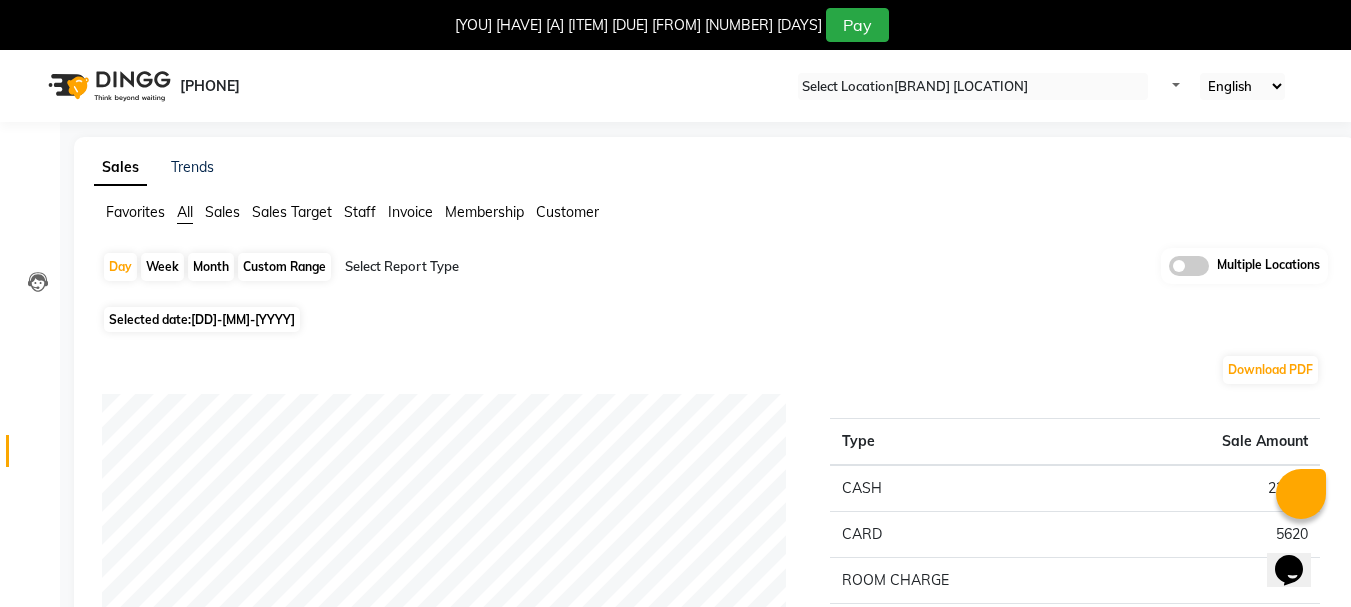 click at bounding box center (973, 87) 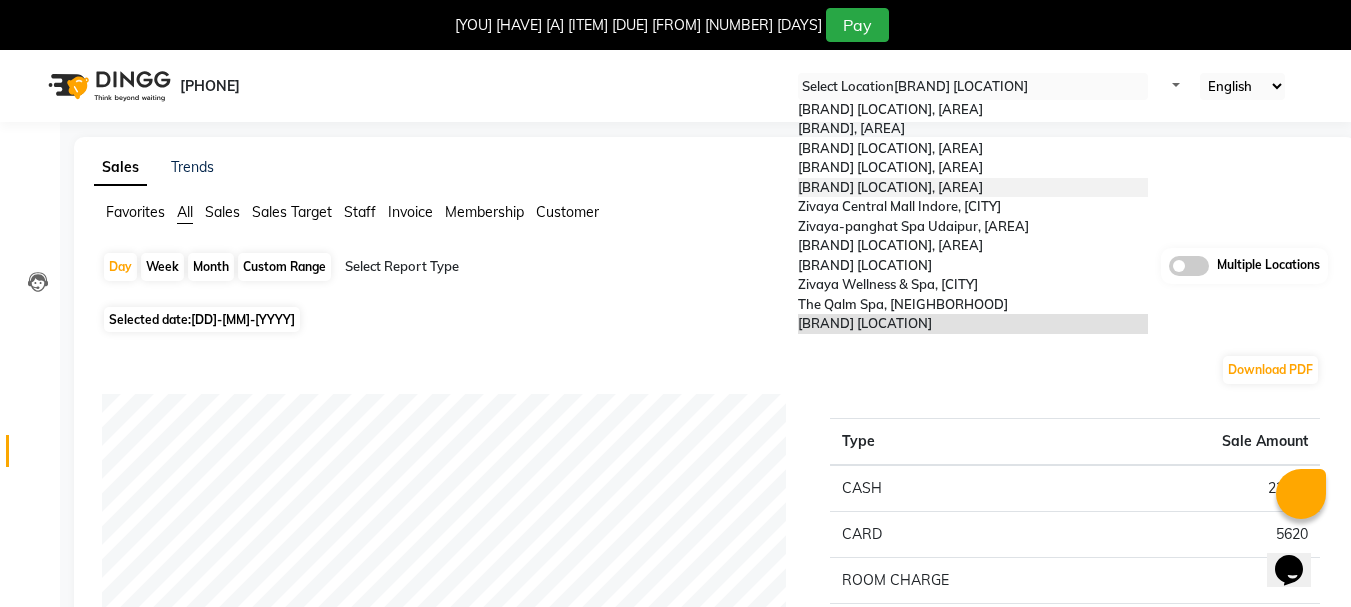 scroll, scrollTop: 100, scrollLeft: 0, axis: vertical 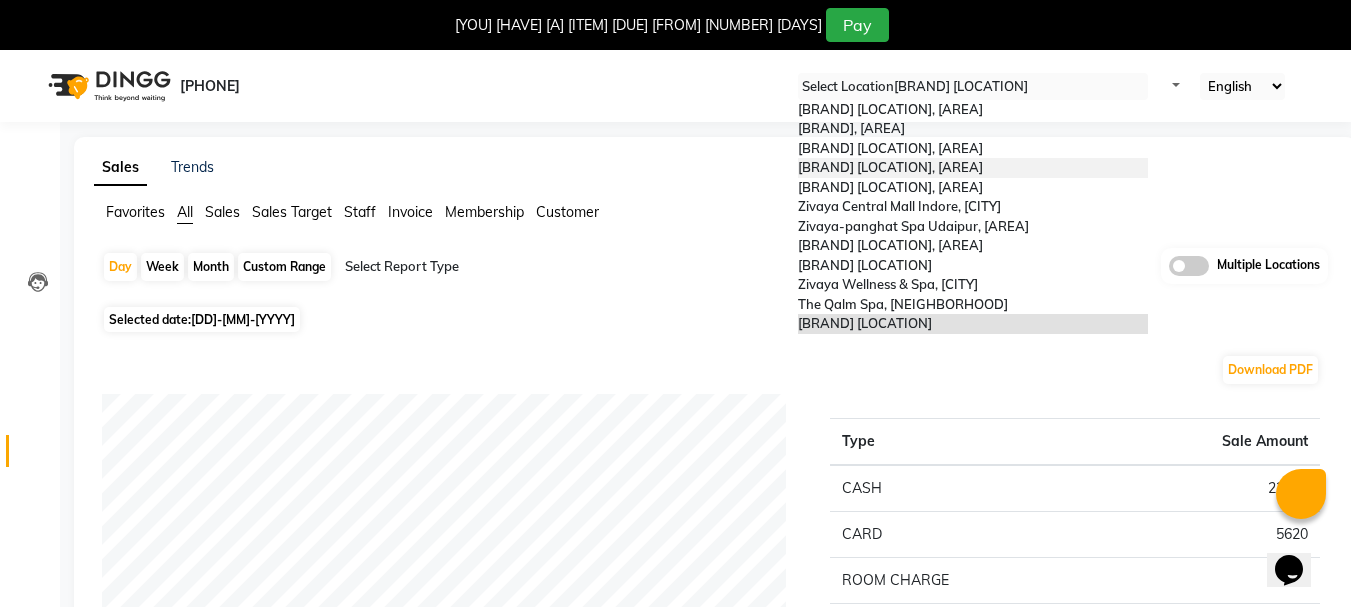 click on "[BRAND] [BRAND] [LOCATION], [LOCATION] [LOCATION] [LOCATION]" at bounding box center (973, 168) 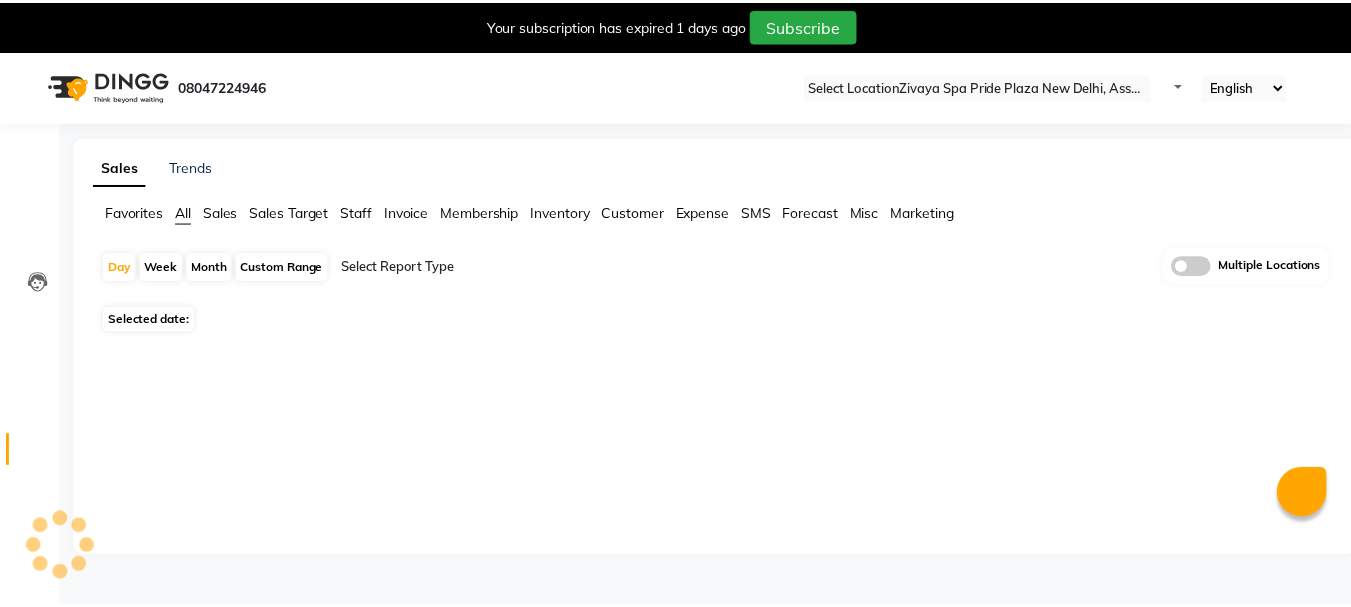 scroll, scrollTop: 0, scrollLeft: 0, axis: both 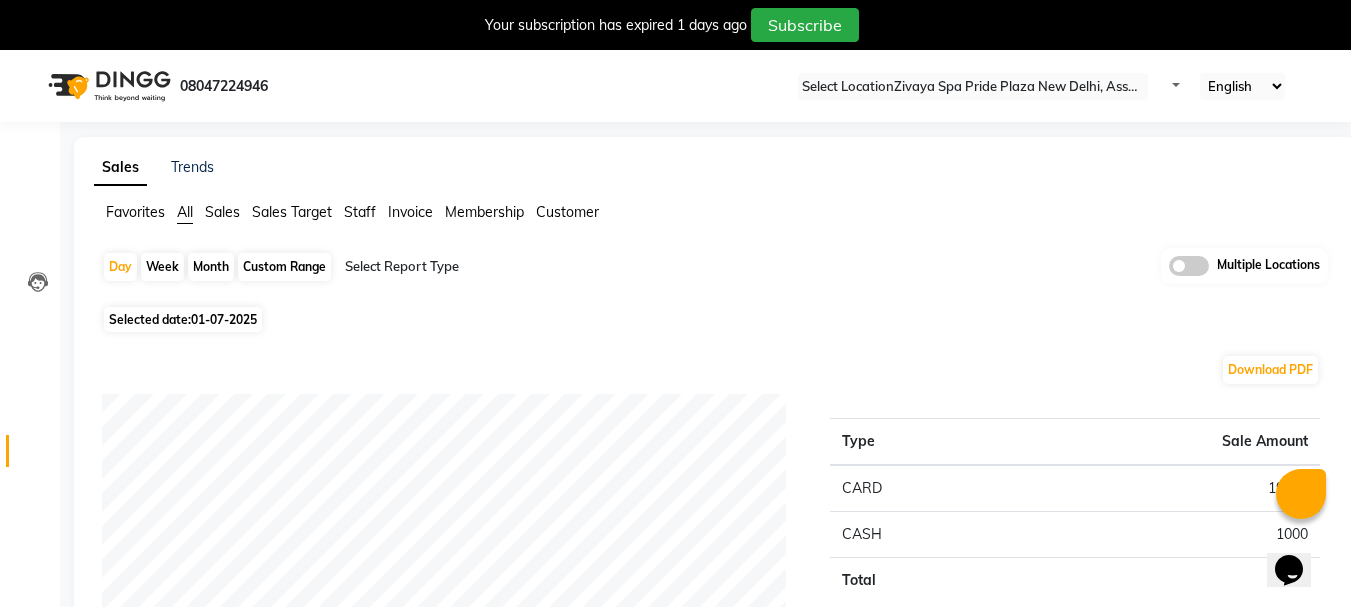 click on "Month" at bounding box center [211, 267] 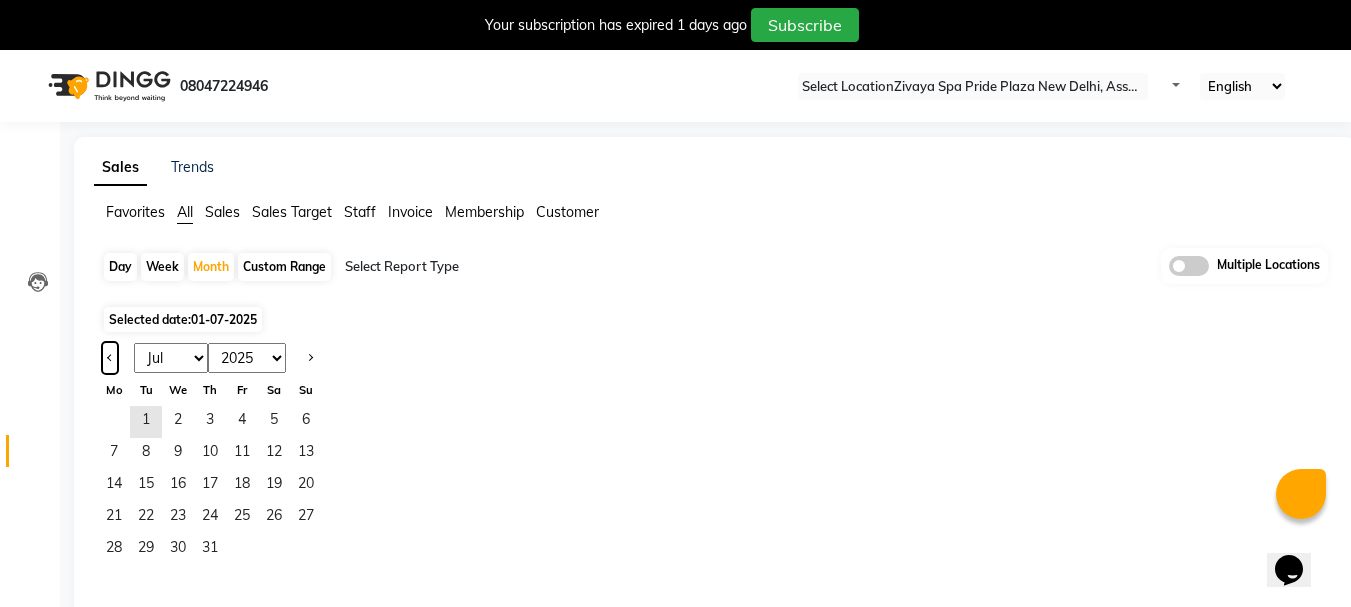 click at bounding box center (110, 358) 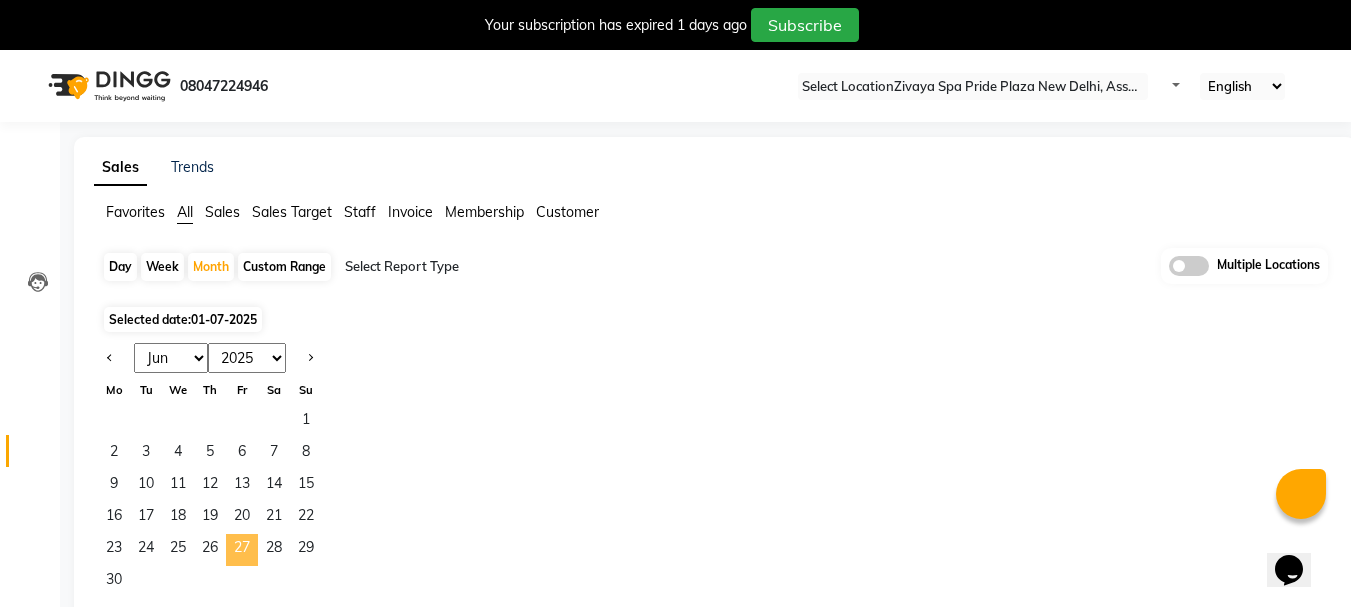 click on "27" at bounding box center (242, 550) 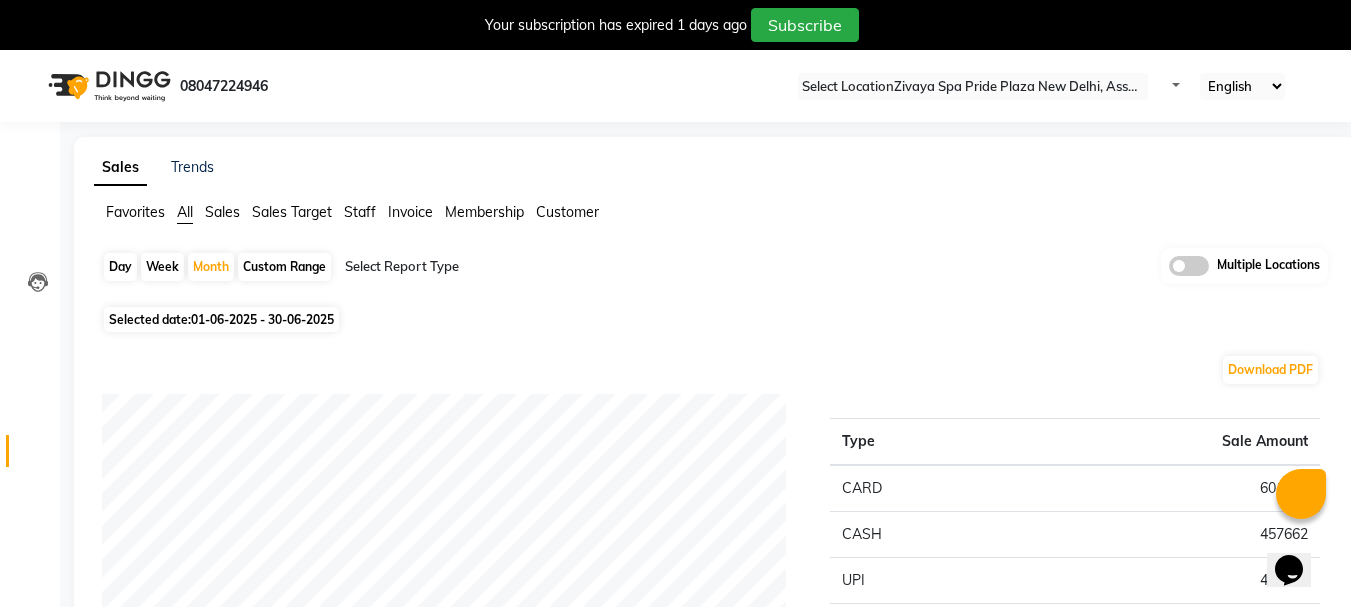 click on "Day" at bounding box center (120, 267) 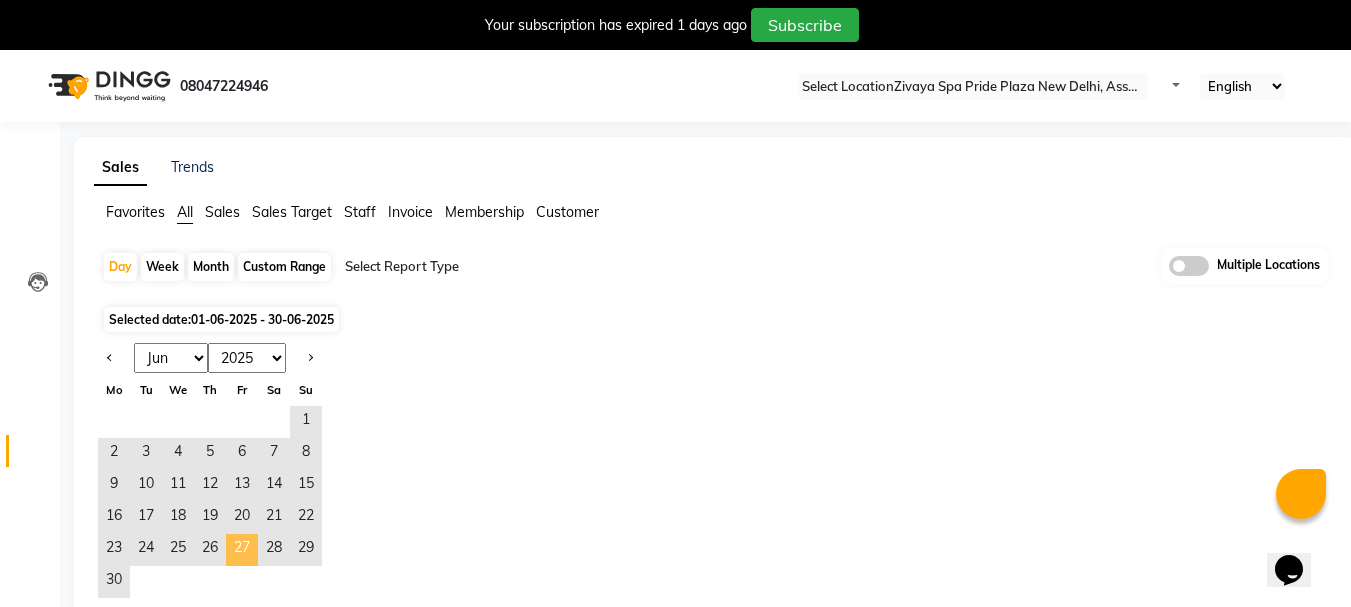 click on "27" at bounding box center [242, 550] 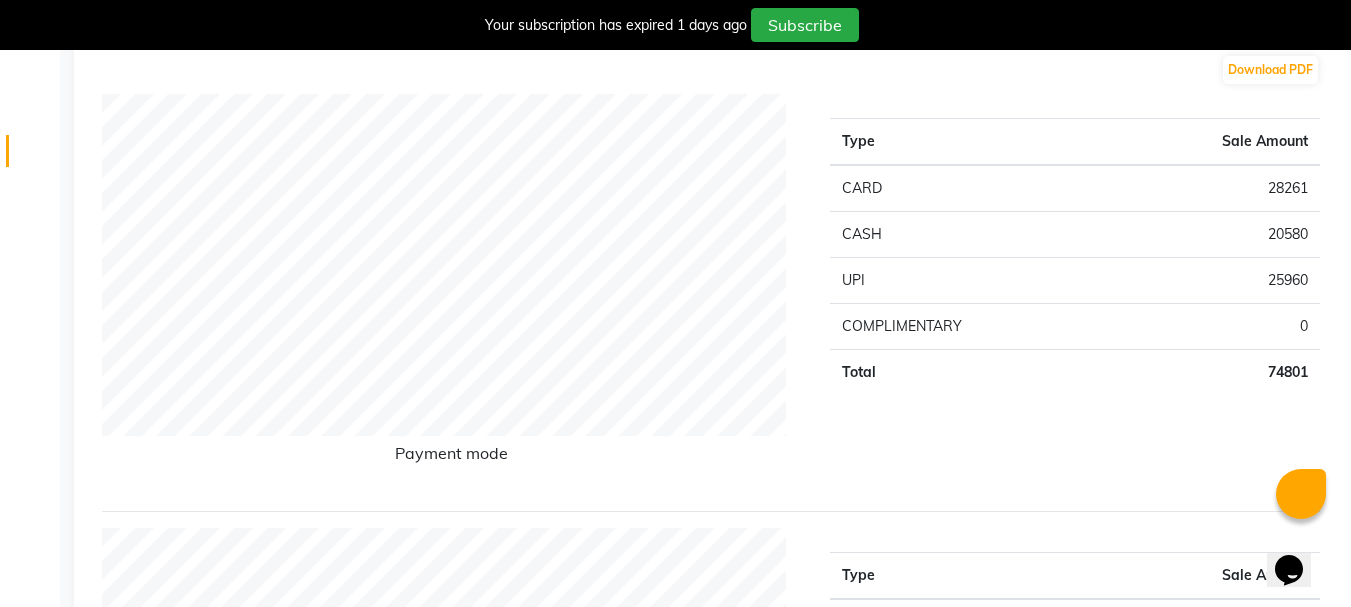 scroll, scrollTop: 0, scrollLeft: 0, axis: both 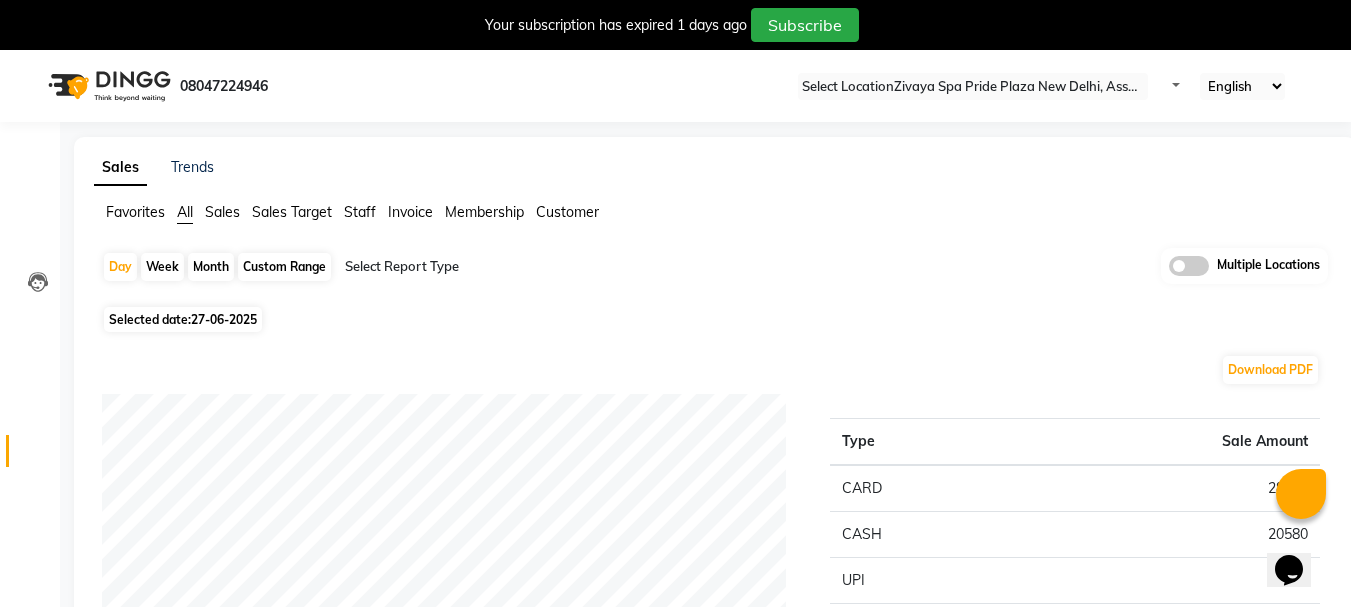 click on "Selected date:  27-06-2025" at bounding box center (183, 319) 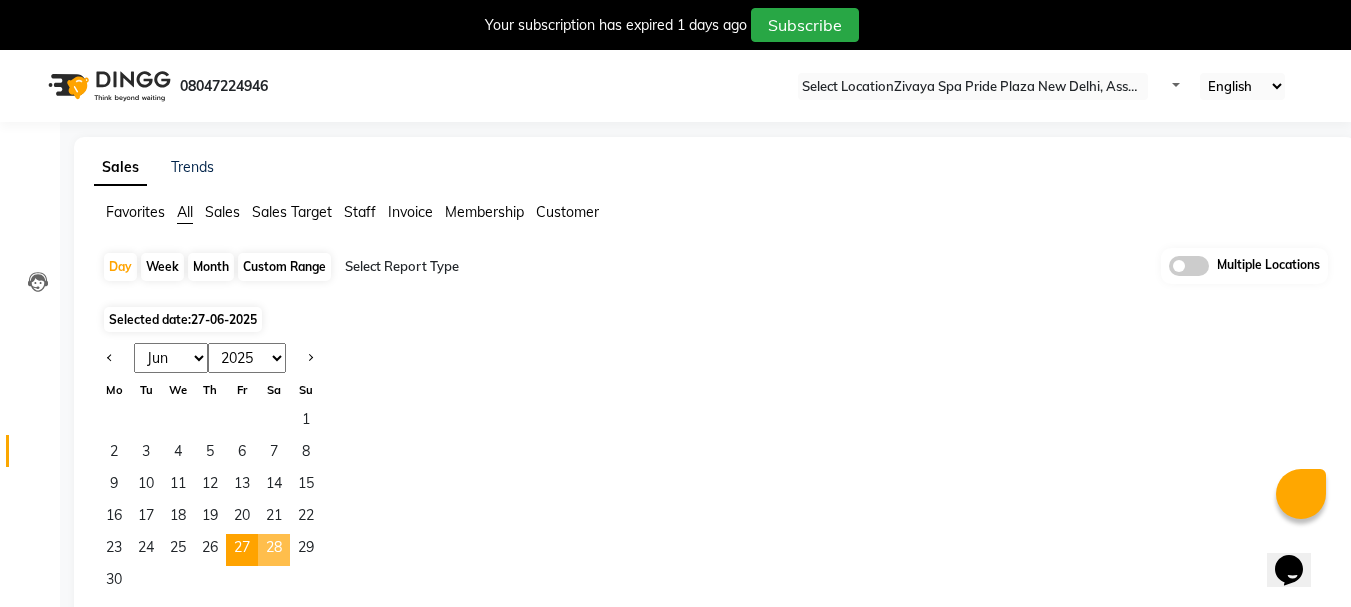 click on "28" at bounding box center [274, 550] 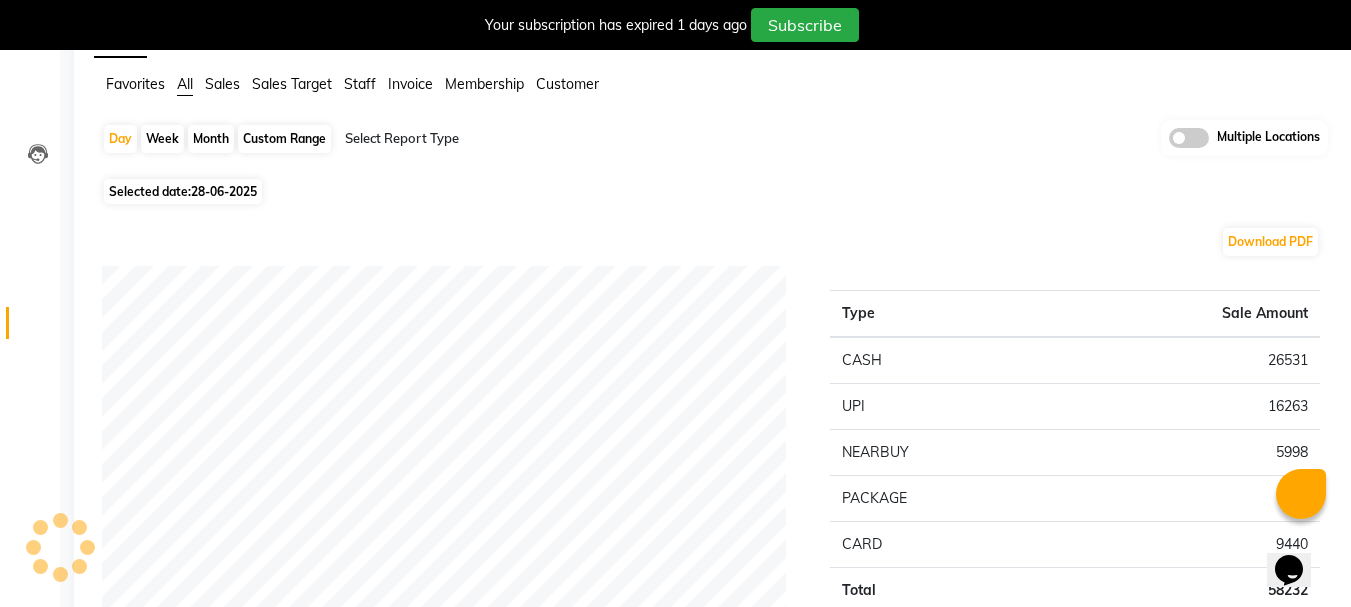 scroll, scrollTop: 0, scrollLeft: 0, axis: both 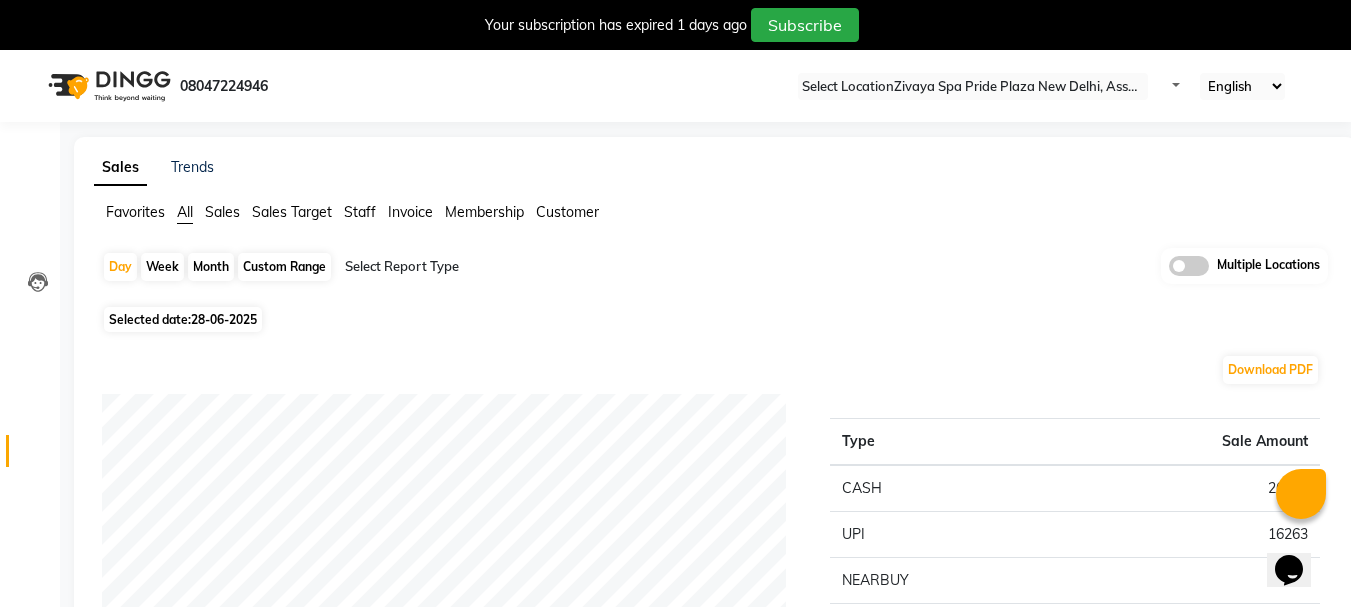 click on "28-06-2025" at bounding box center (224, 319) 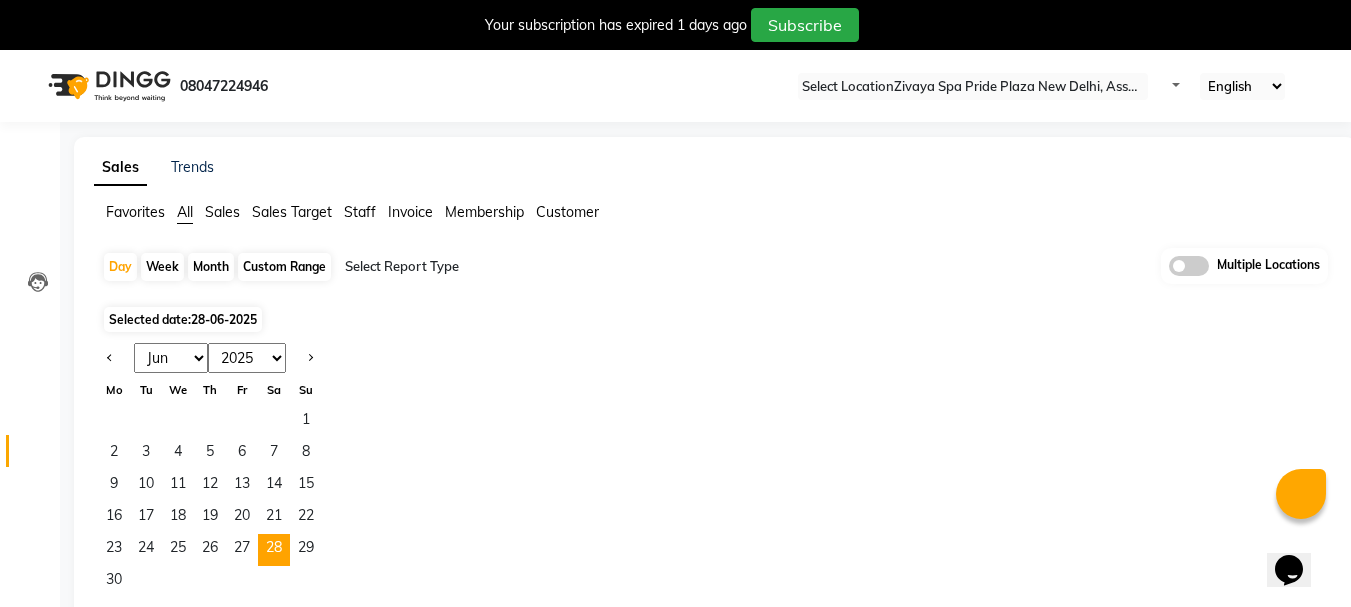 click on "30" at bounding box center (210, 584) 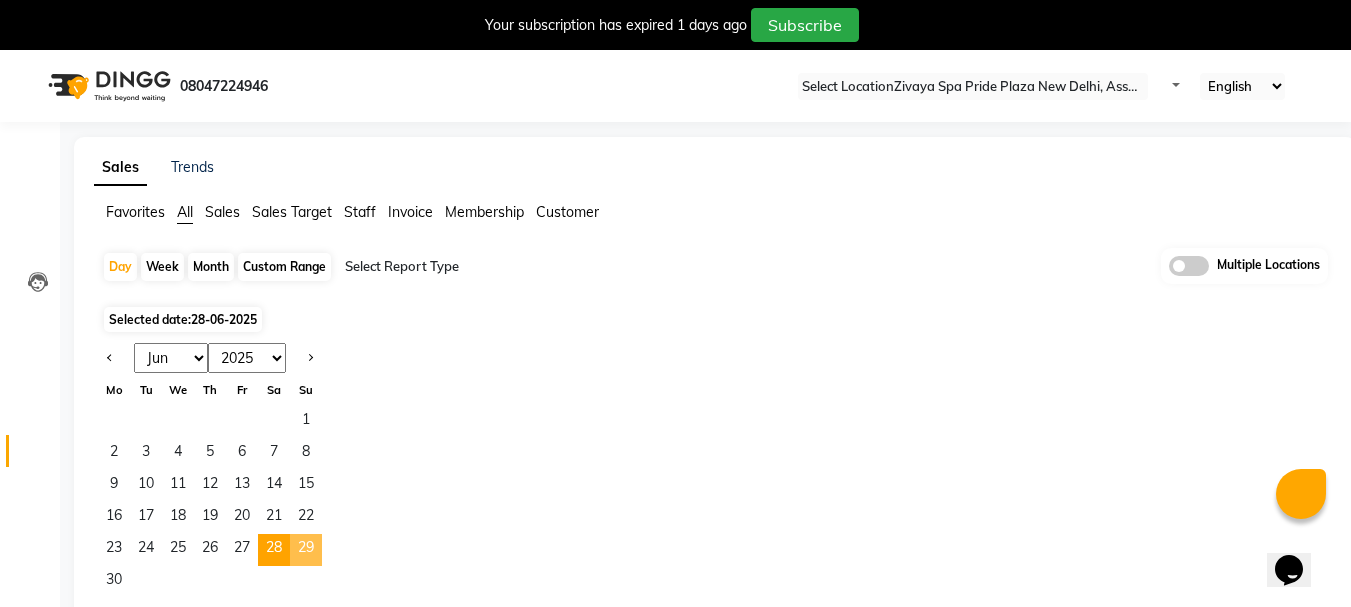 click on "29" at bounding box center [306, 550] 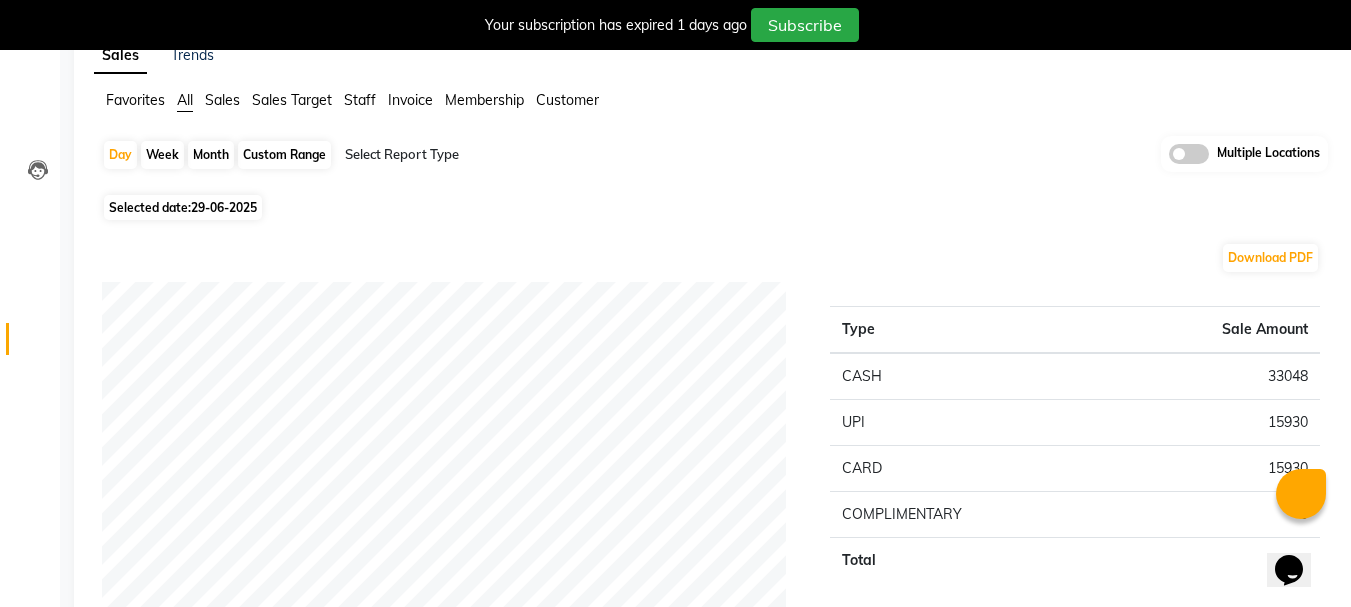 scroll, scrollTop: 100, scrollLeft: 0, axis: vertical 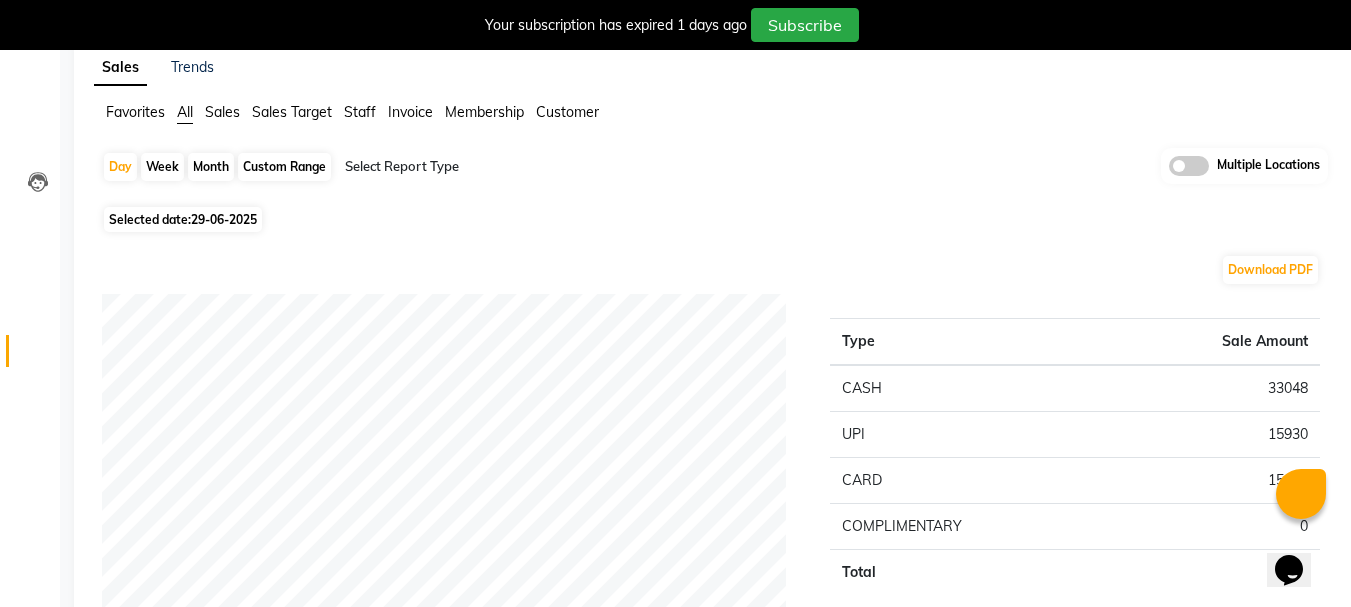 click on "Selected date:  29-06-2025" at bounding box center (183, 219) 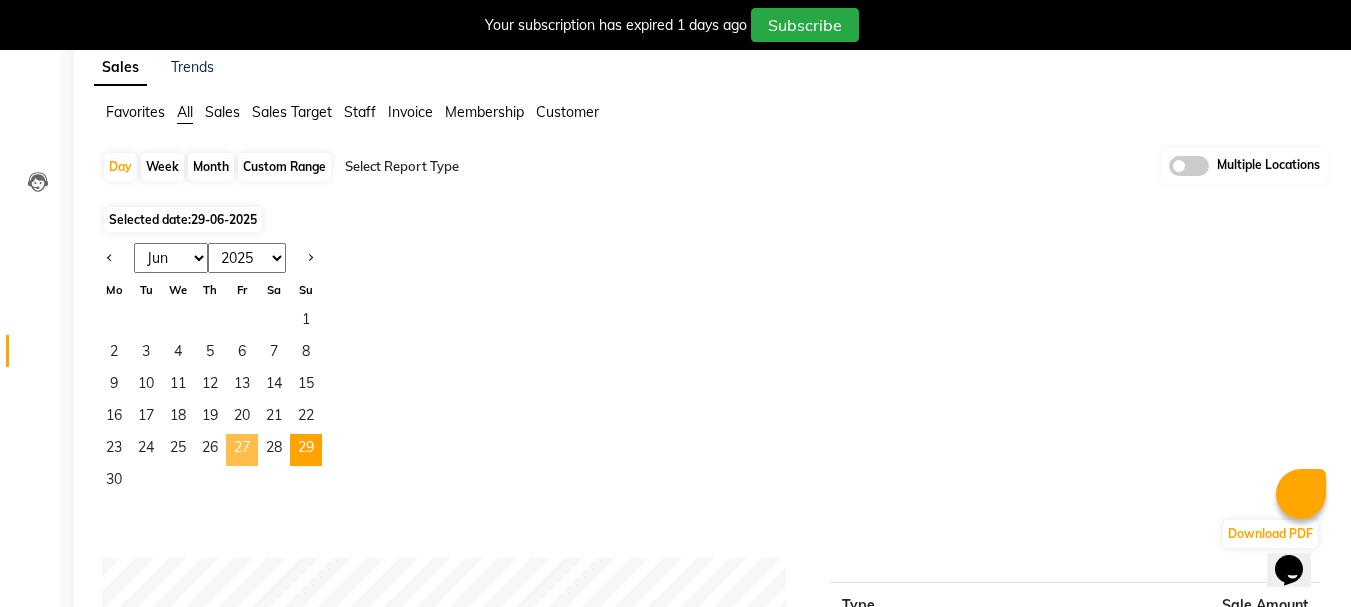 click on "27" at bounding box center (242, 450) 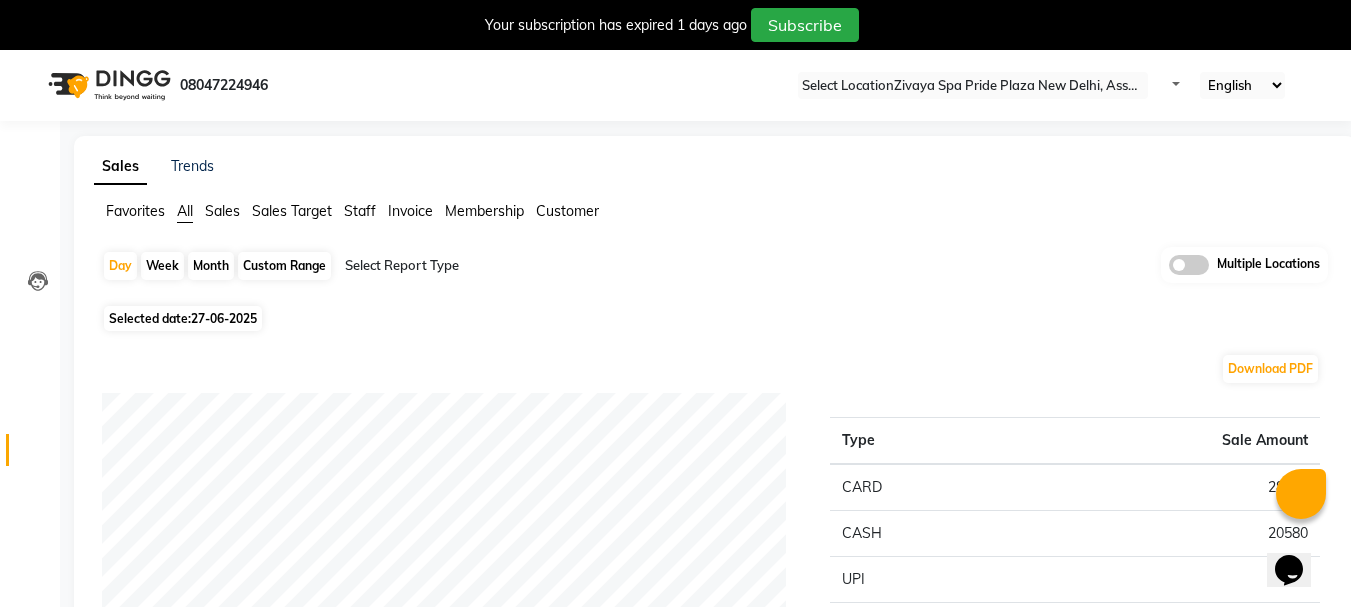scroll, scrollTop: 0, scrollLeft: 0, axis: both 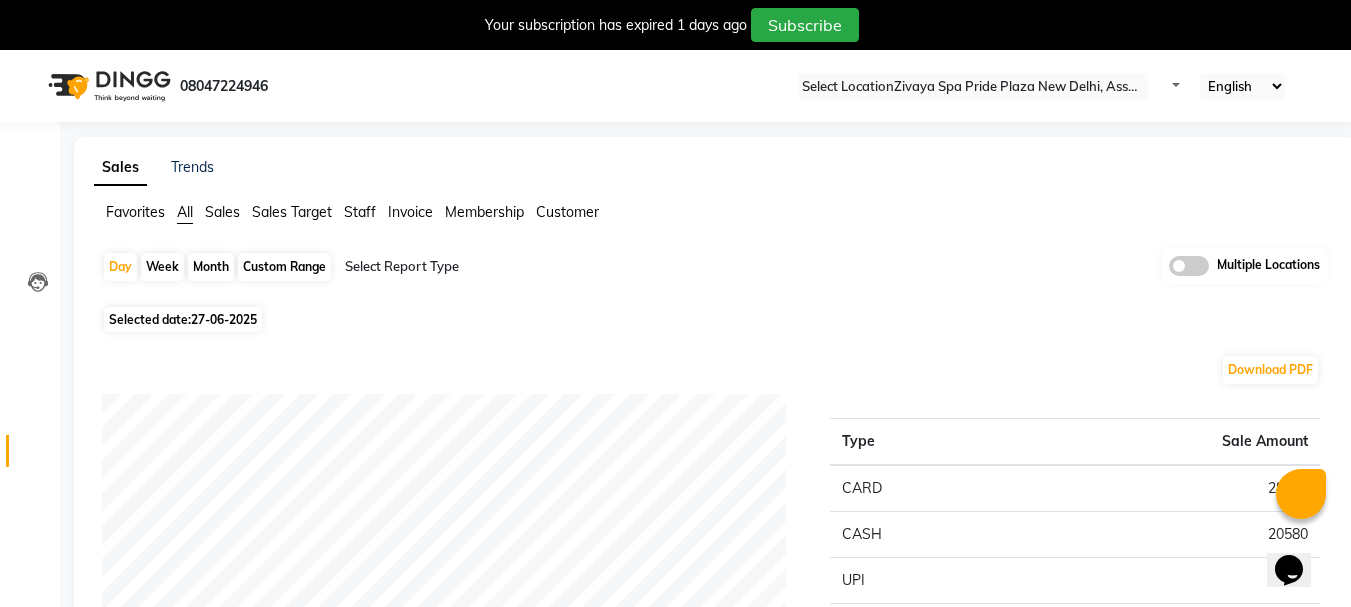 click on "08047224946 Select Location × Zivaya Spa Pride Plaza New Delhi, Asset 5a Default Panel My Panel English ENGLISH Español العربية मराठी हिंदी ગુજરાતી தமிழ் 中文 Notifications nothing to show" at bounding box center [675, 86] 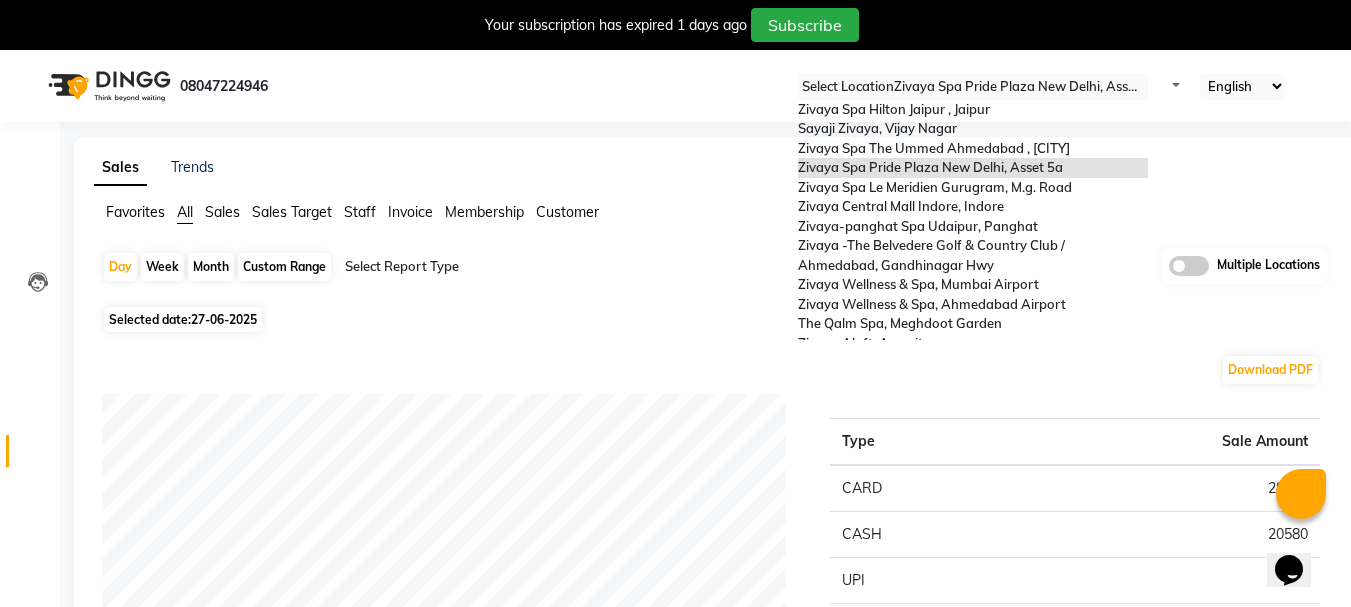 click at bounding box center (973, 87) 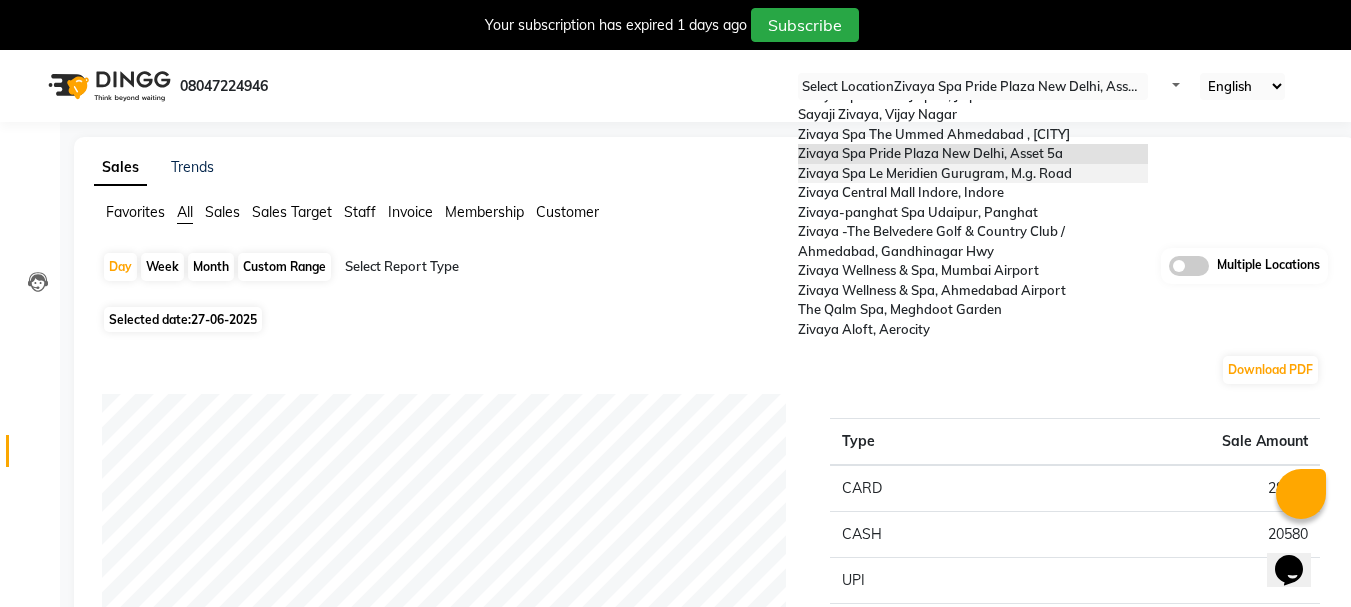 scroll, scrollTop: 205, scrollLeft: 0, axis: vertical 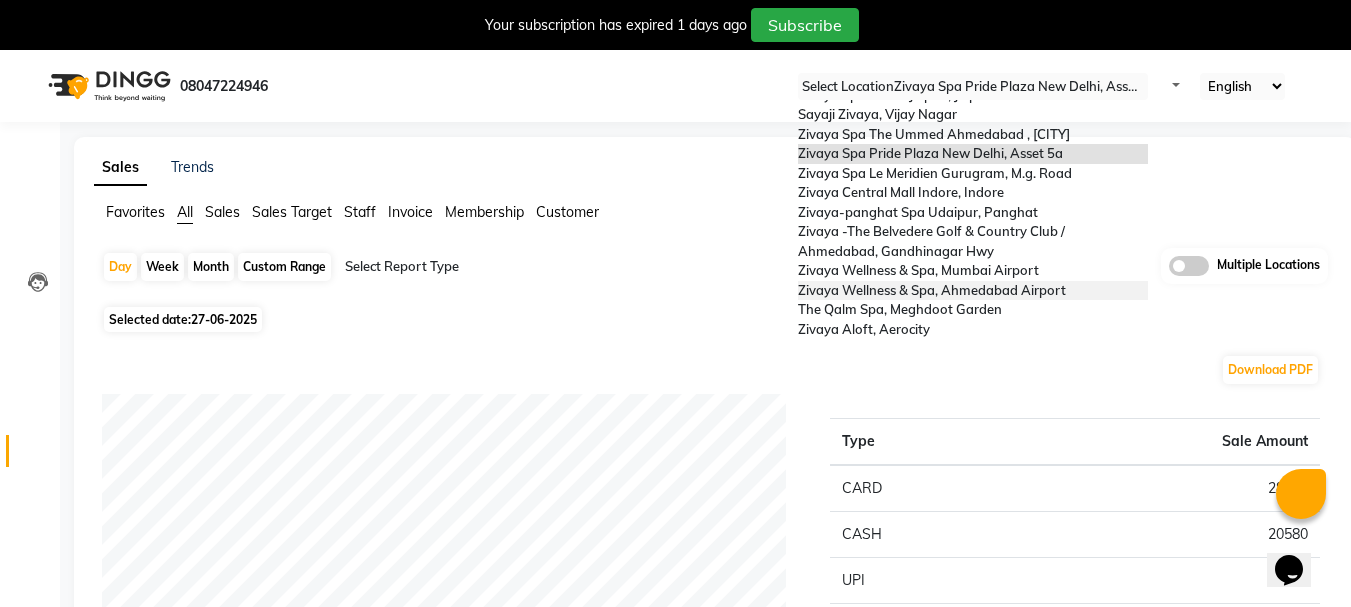 click on "Zivaya Wellness & Spa, Ahmedabad Airport" at bounding box center [932, 290] 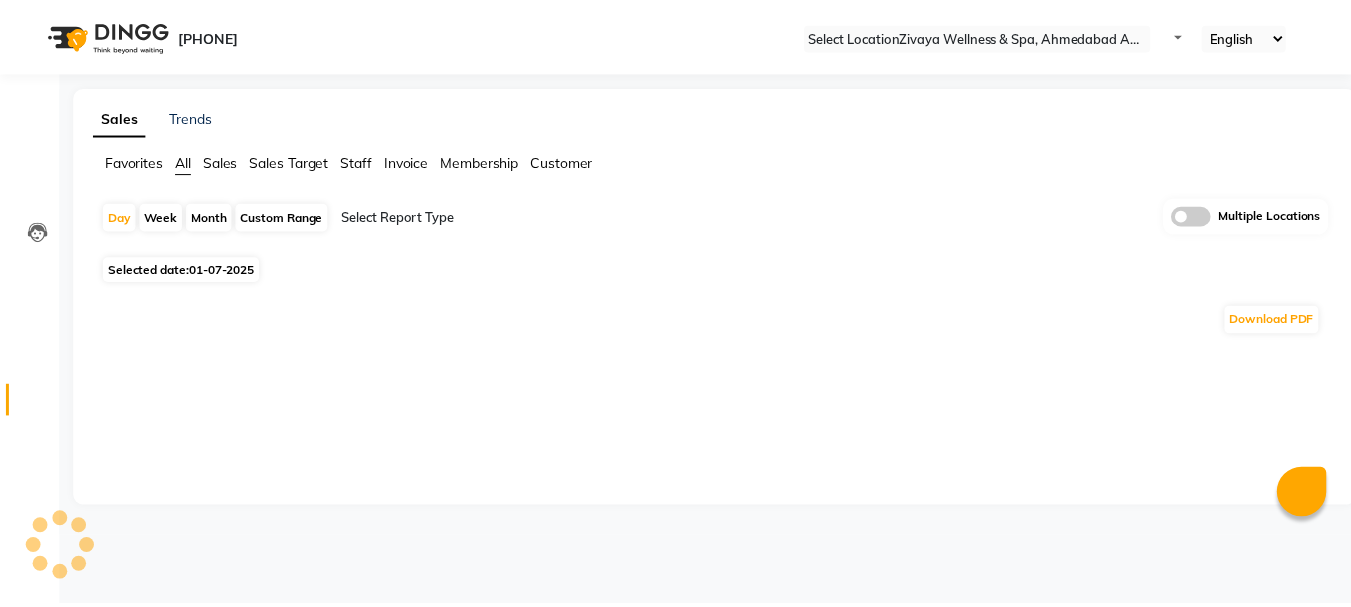 scroll, scrollTop: 0, scrollLeft: 0, axis: both 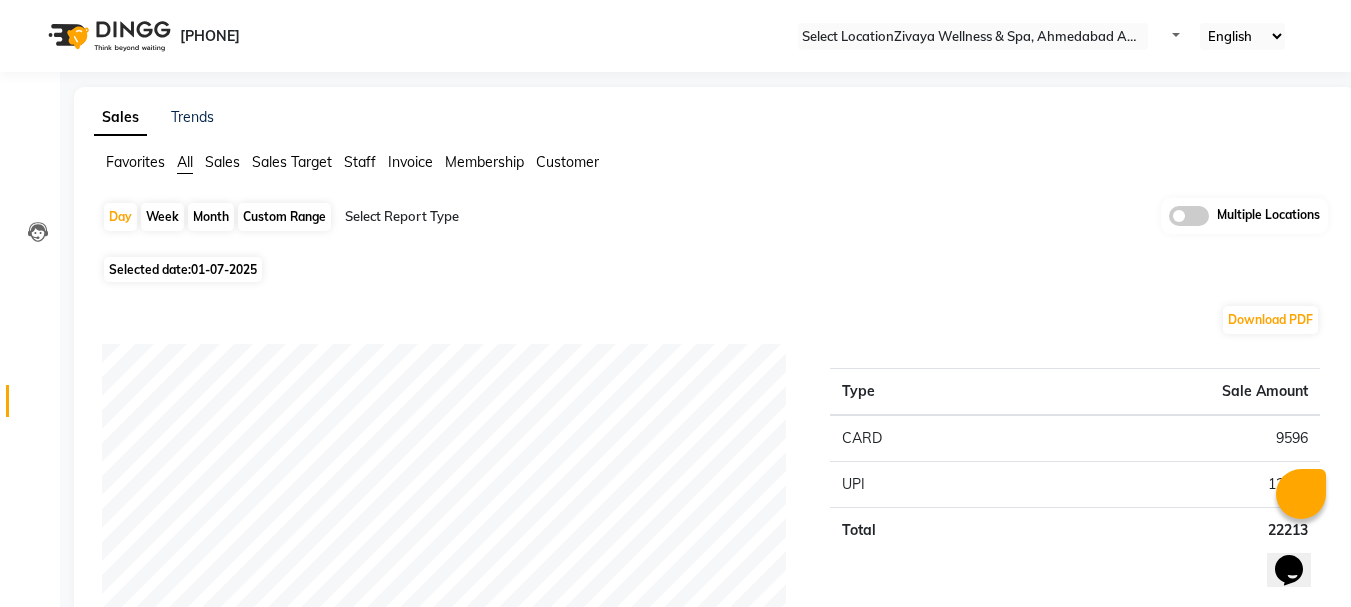 click on "Selected date: [DATE]" at bounding box center (183, 269) 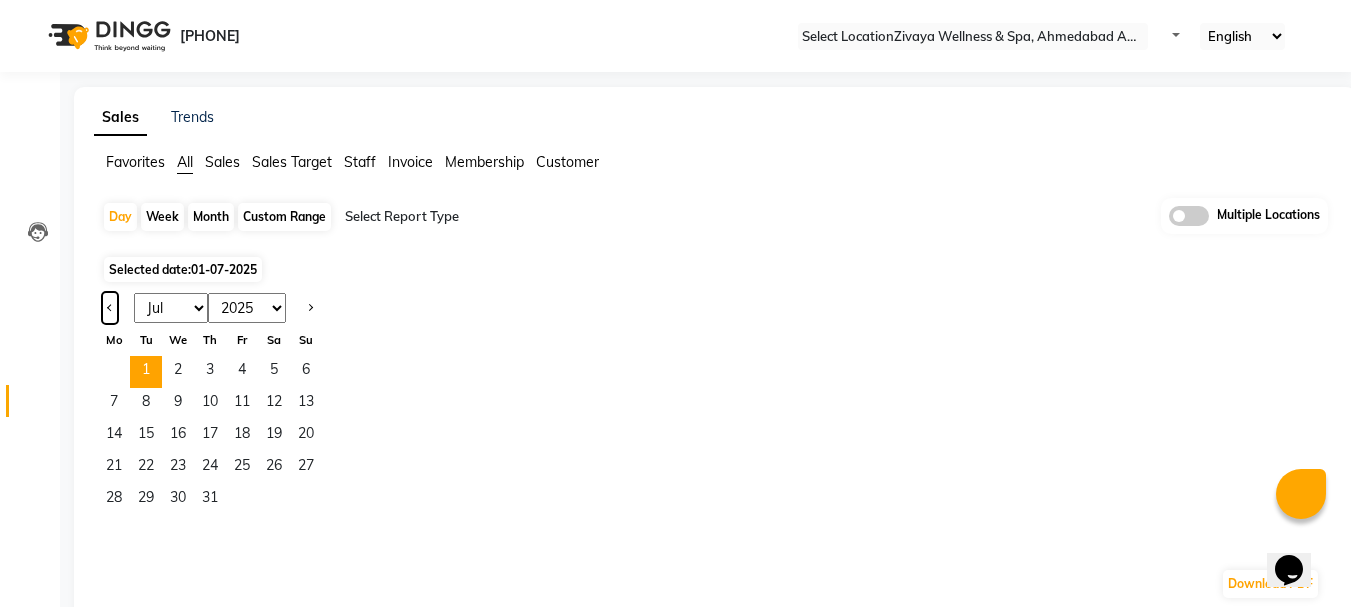click at bounding box center [110, 308] 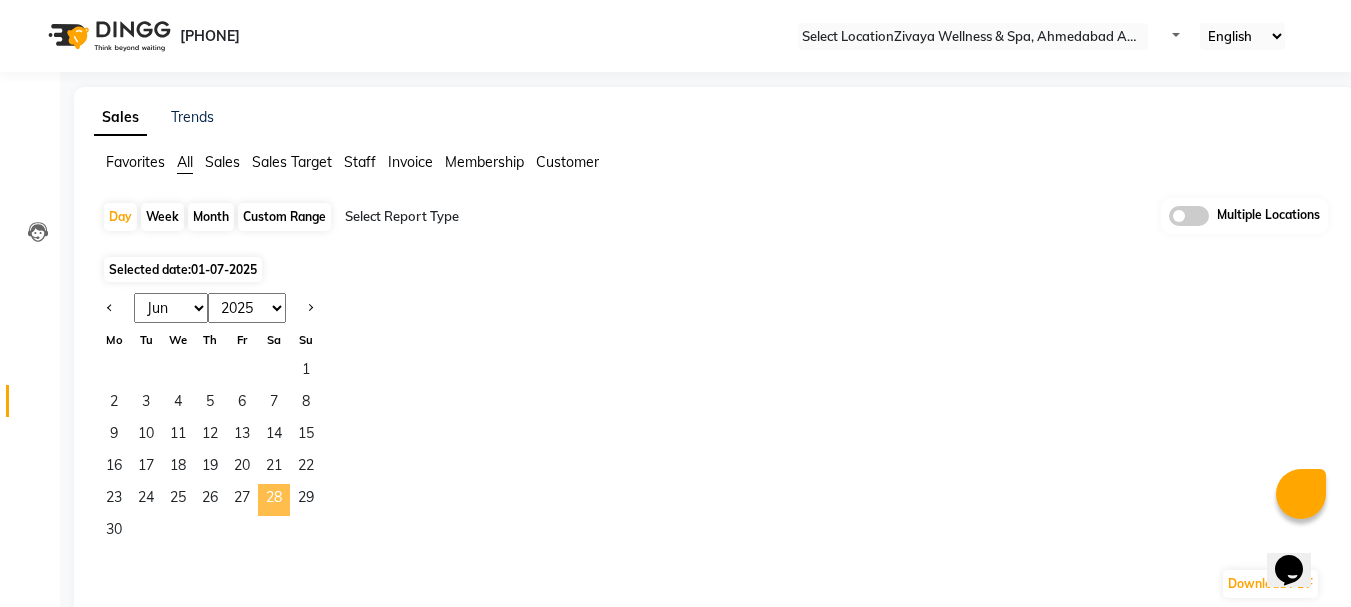 click on "28" at bounding box center (274, 500) 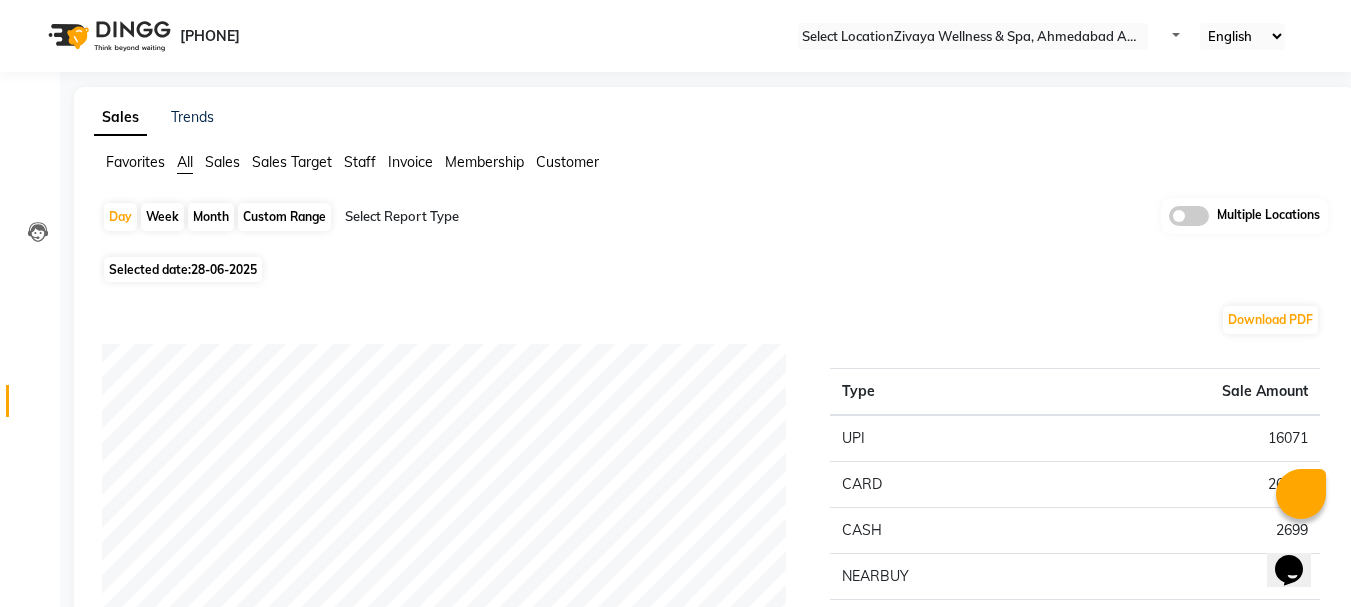 click on "Selected date:  28-06-2025" at bounding box center [183, 269] 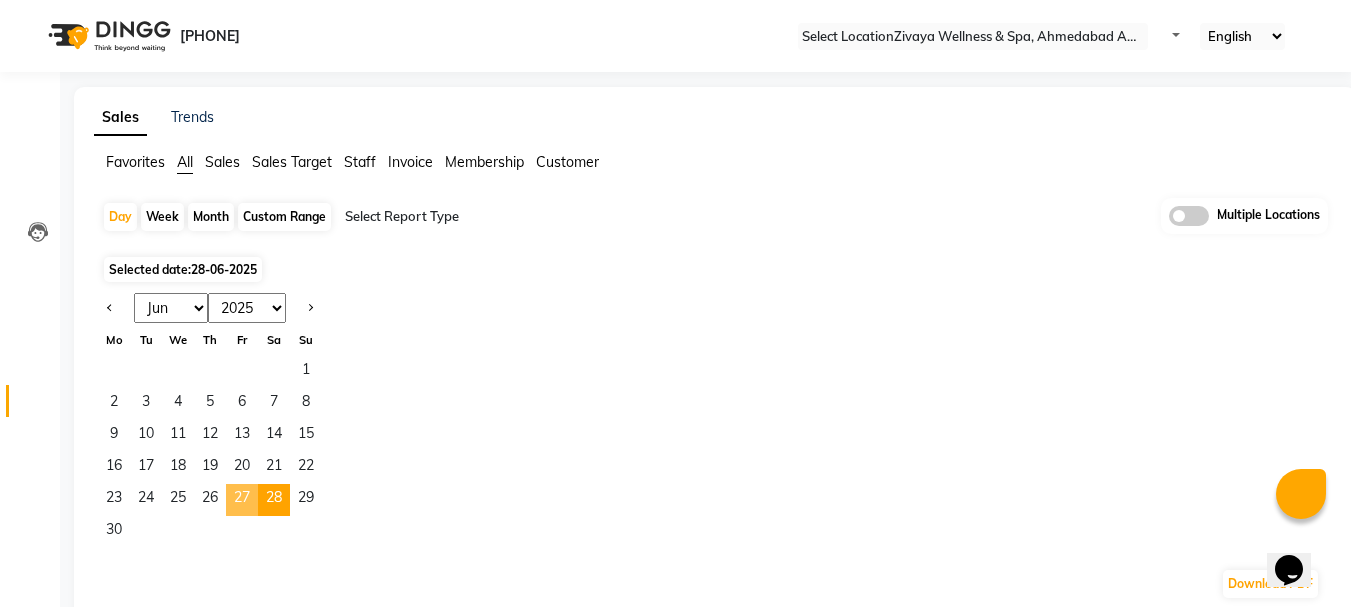 click on "27" at bounding box center [242, 500] 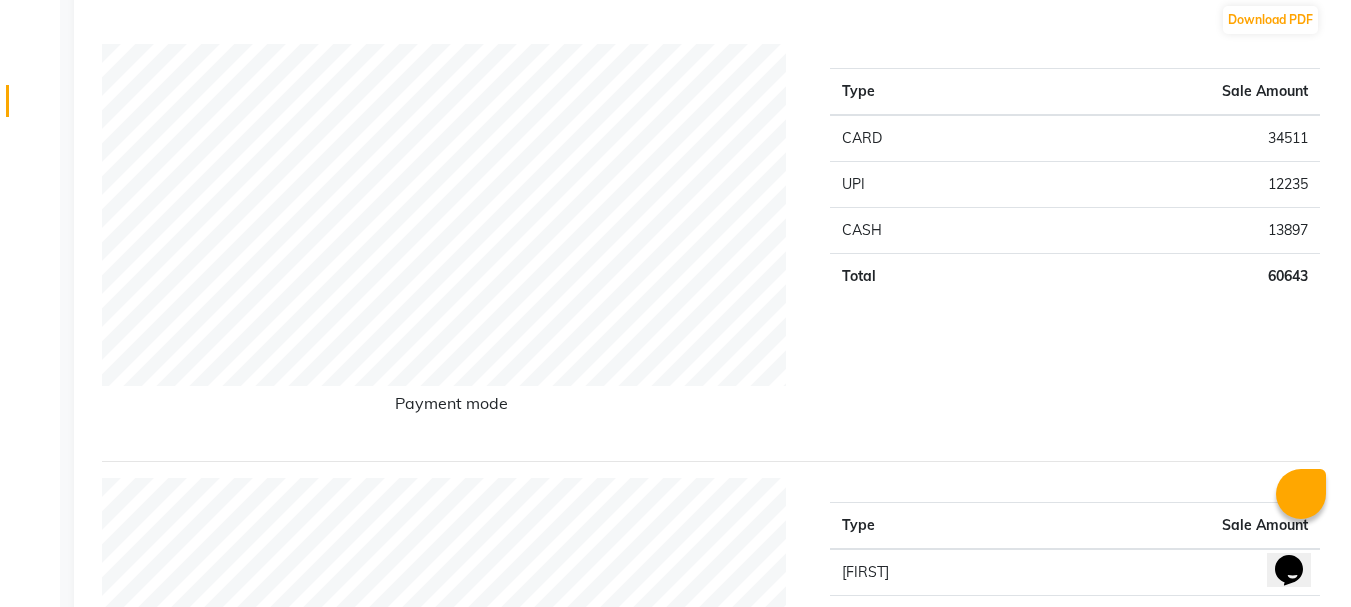 scroll, scrollTop: 0, scrollLeft: 0, axis: both 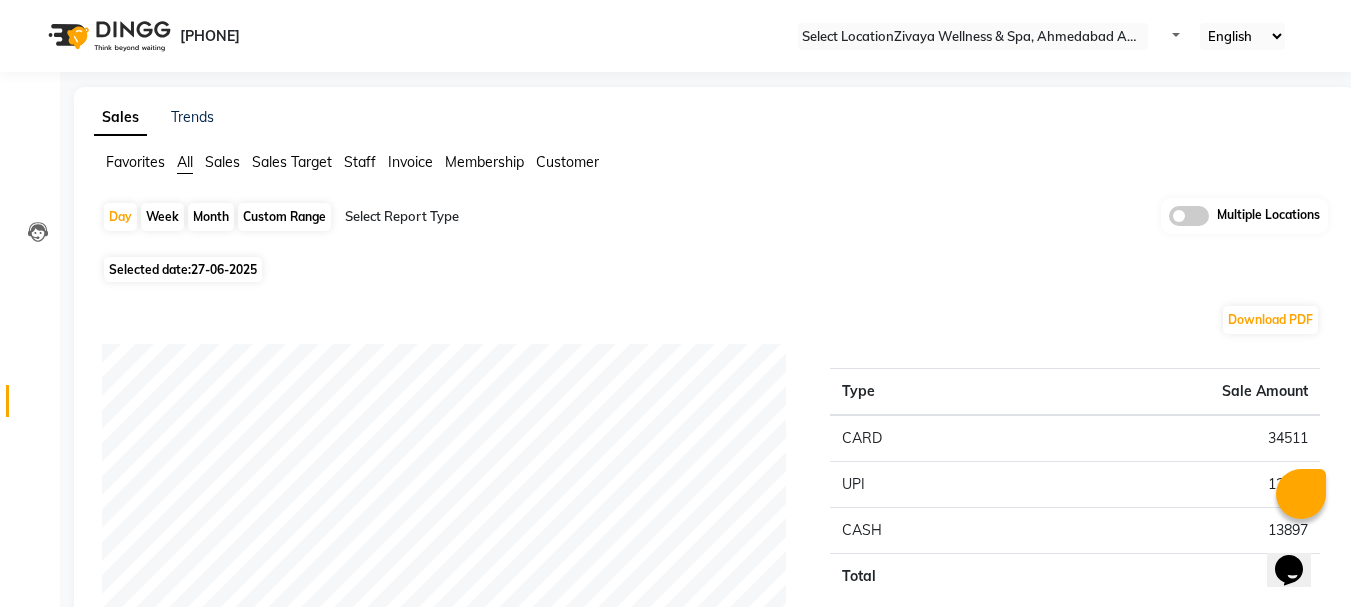click on "08047224946 Select Location ×  Zivaya Wellness & Spa, Ahmedabad Airport Default Panel My Panel English ENGLISH Español العربية मराठी हिंदी ગુજરાતી தமிழ் 中文 Notifications nothing to show" at bounding box center (675, 36) 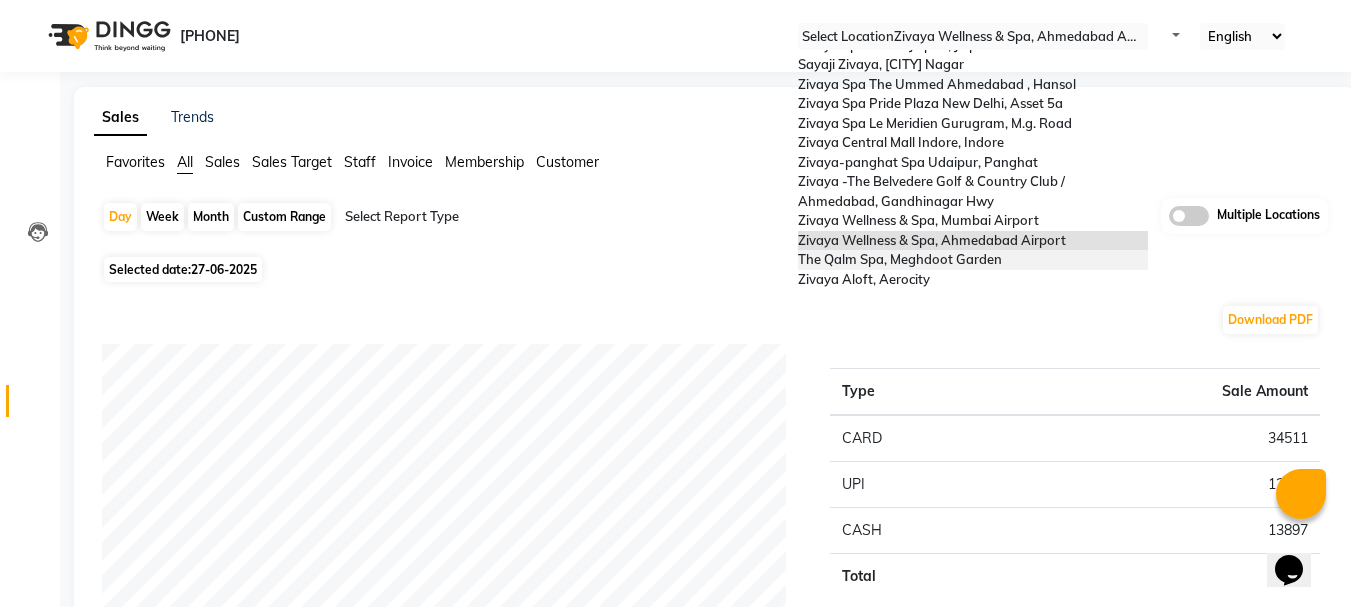 scroll, scrollTop: 106, scrollLeft: 0, axis: vertical 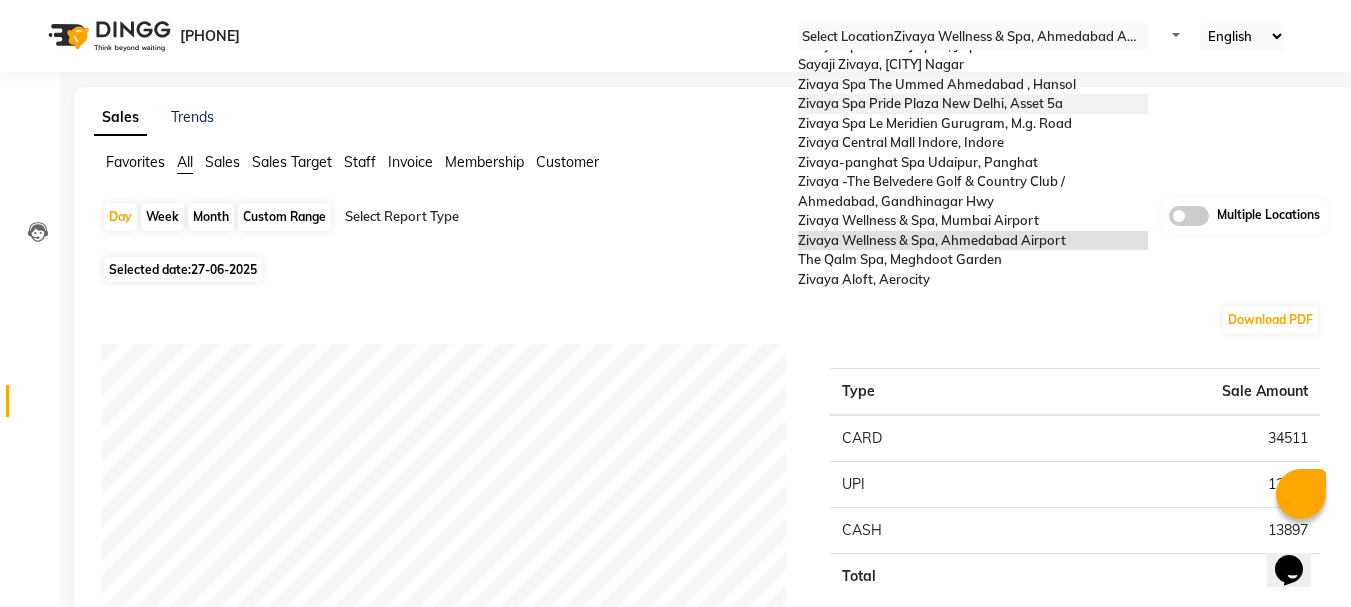 click on "[BRAND] [BRAND] [LOCATION], [LOCATION] [LOCATION] [LOCATION]" at bounding box center [930, 103] 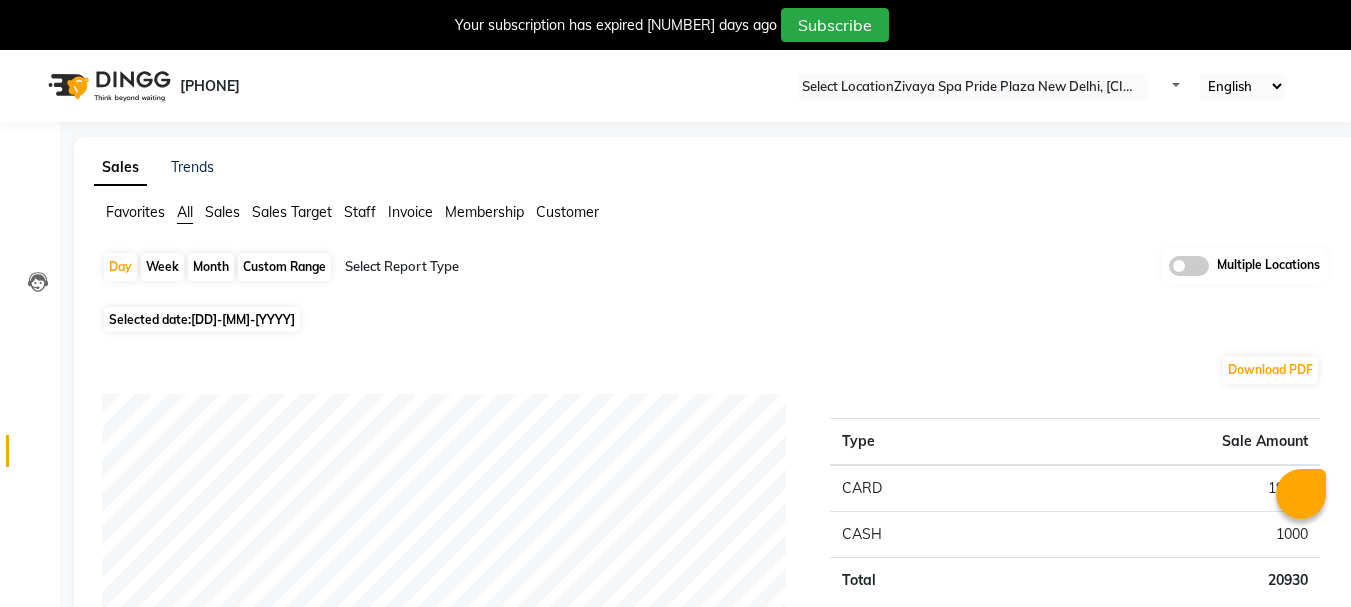 scroll, scrollTop: 0, scrollLeft: 0, axis: both 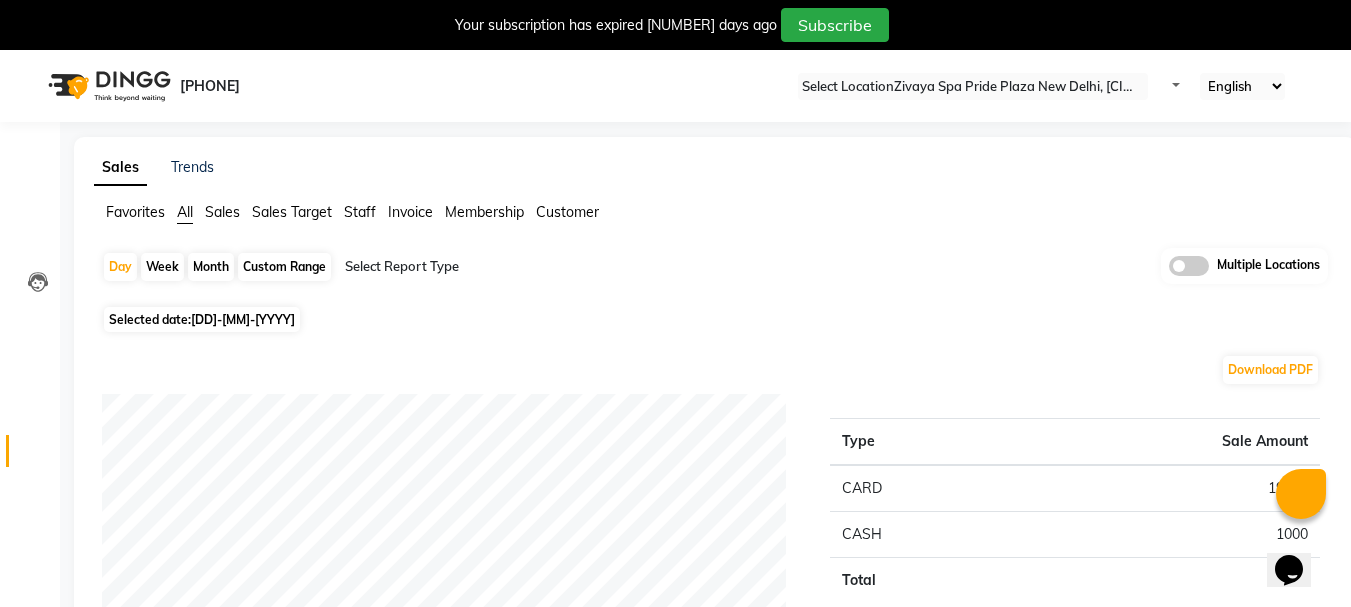 click on "Selected date: [DATE]" at bounding box center (243, 319) 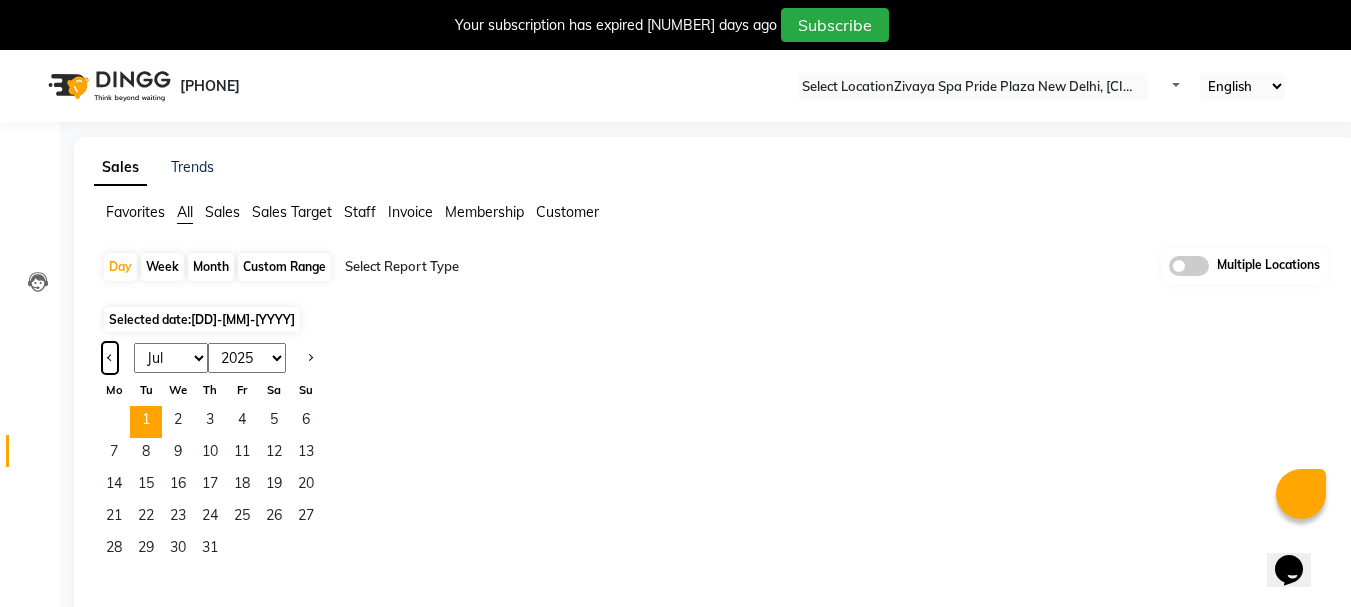 click at bounding box center [110, 358] 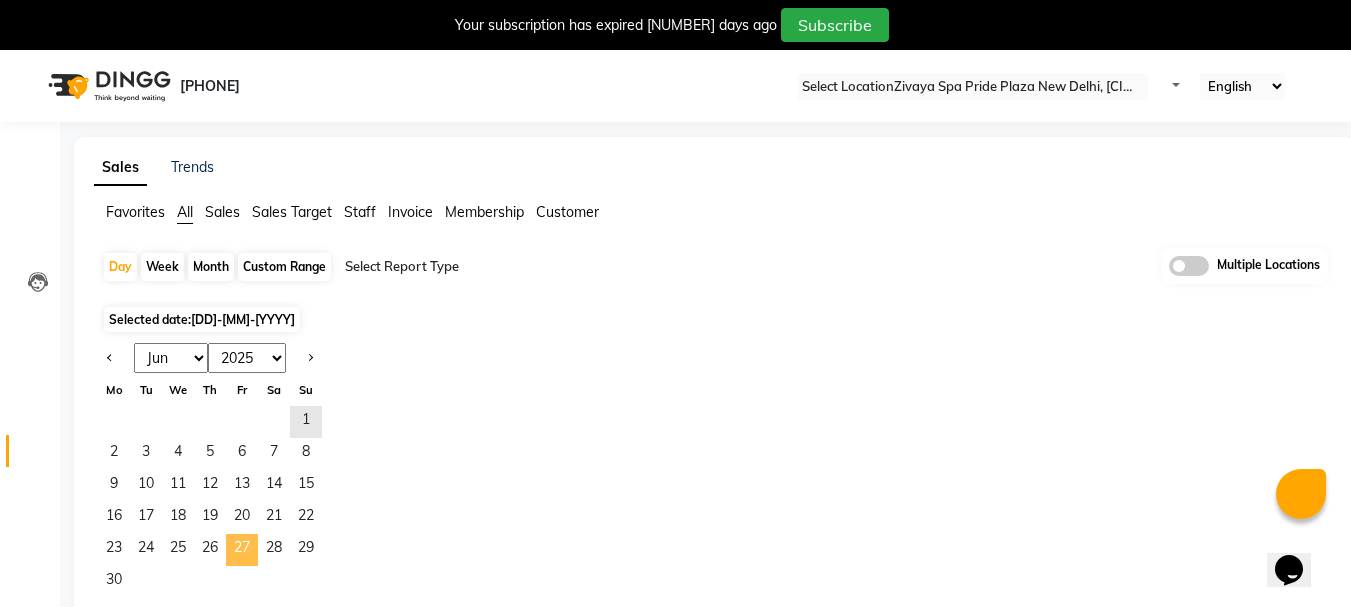 click on "27" at bounding box center [242, 550] 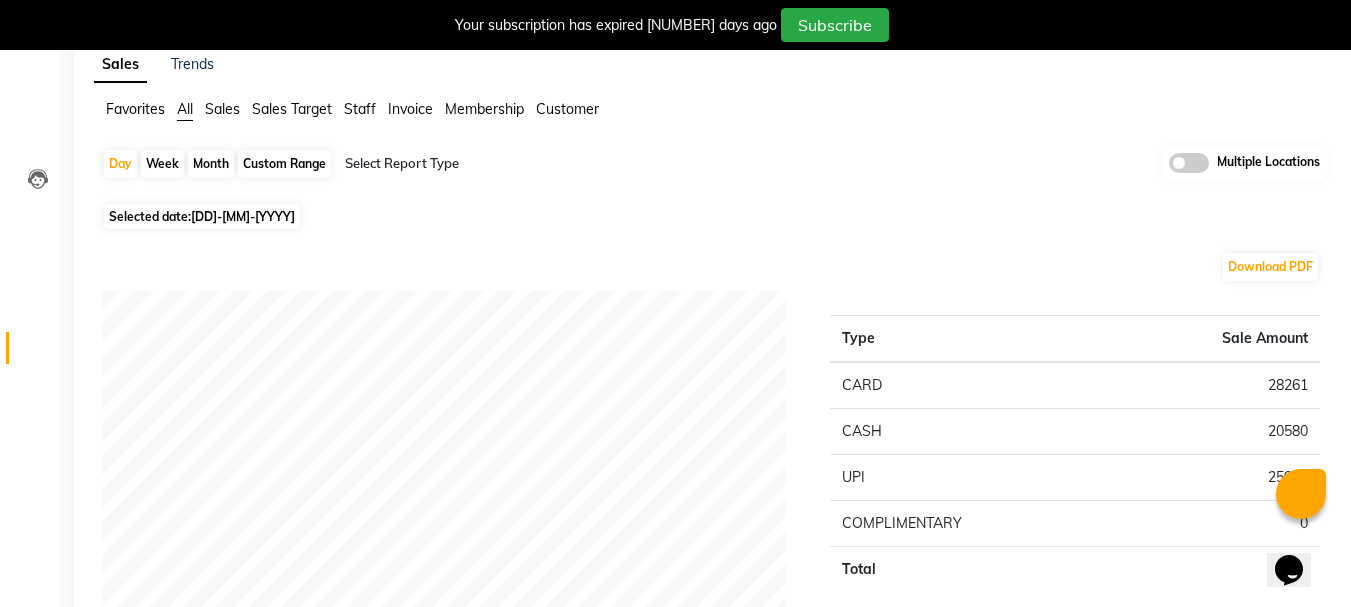 scroll, scrollTop: 200, scrollLeft: 0, axis: vertical 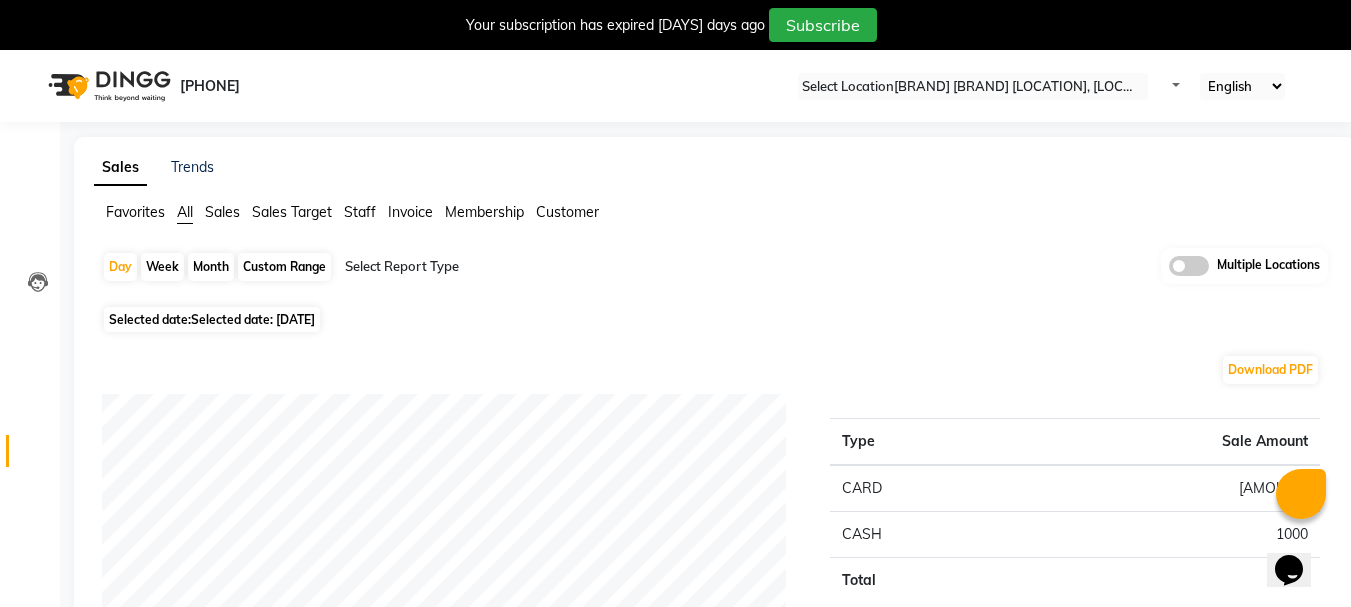 click on "Day Week Month Custom Range Select Report Type Multiple Locations Selected date: [DATE] Download PDF Payment mode Type Sale Amount CARD [AMOUNT] CASH [AMOUNT] Total [AMOUNT] Staff summary Type Sale Amount [NAME] [AMOUNT] [NAME] [AMOUNT] [NAME] [AMOUNT] [NAME] [AMOUNT] Total [AMOUNT] Sales summary Type Sale Amount Memberships [AMOUNT] Vouchers [AMOUNT] Gift card [AMOUNT] Products [AMOUNT] Packages [AMOUNT] Tips [AMOUNT] Prepaid [AMOUNT] Services [AMOUNT] Fee [AMOUNT] Total [AMOUNT] Service by category Type Sale Amount Service [AMOUNT] Total [AMOUNT] Service sales Type Sale Amount [SERVICE_NAME] - [DURATION] [UNIT] [AMOUNT] [SERVICE_NAME] - [DURATION] [UNIT] [AMOUNT] Total [AMOUNT] ★ Mark as Favorite Choose how you'd like to save "" report to favorites Save to Personal Favorites: Only you can see this report in your favorites tab. Share with Organization: Everyone in your organization can see this report in their favorites tab. Save to Favorites" at bounding box center [715, 1487] 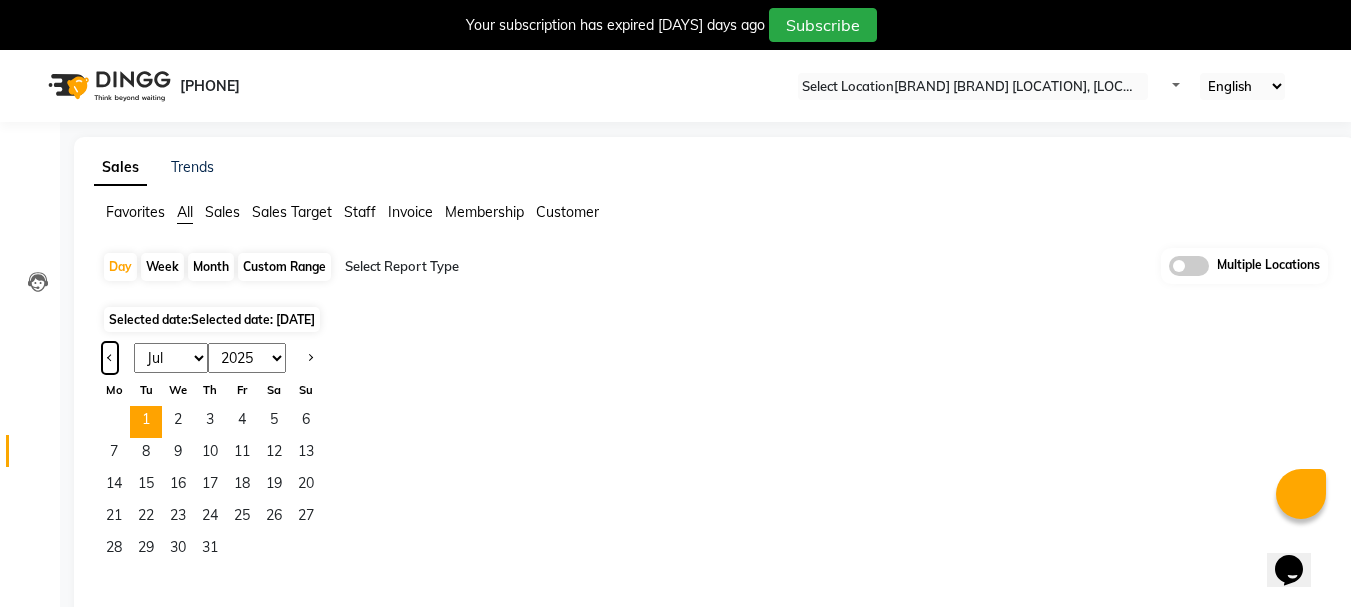 click at bounding box center (110, 358) 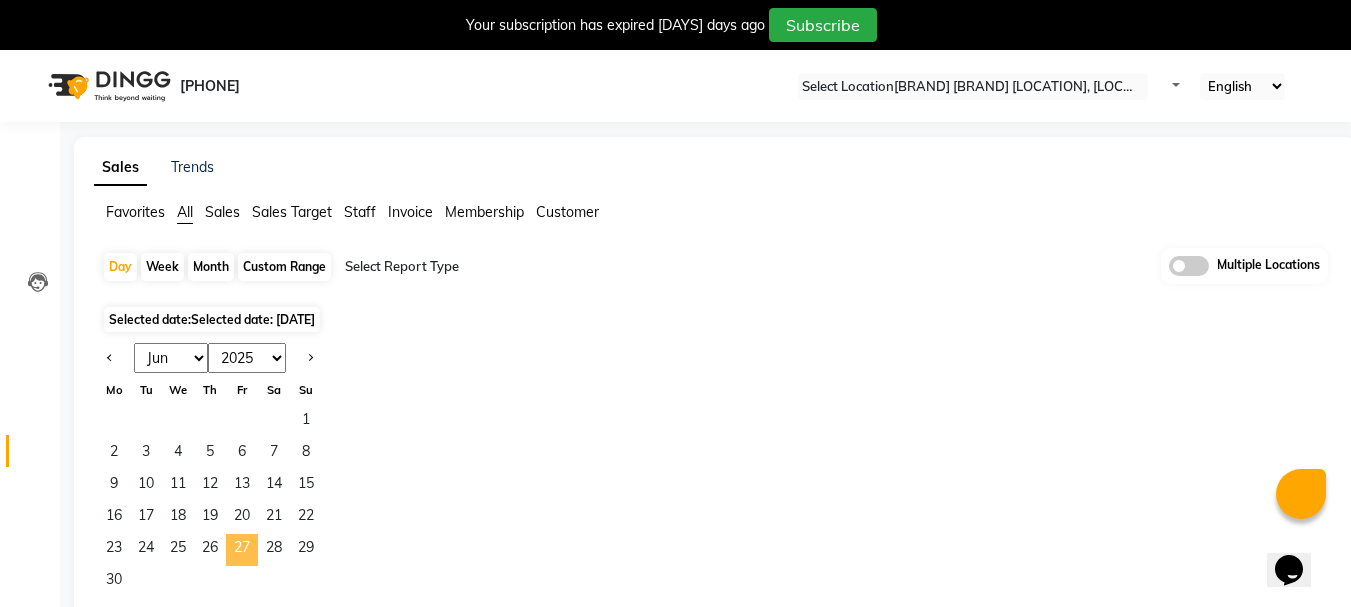click on "27" at bounding box center [242, 550] 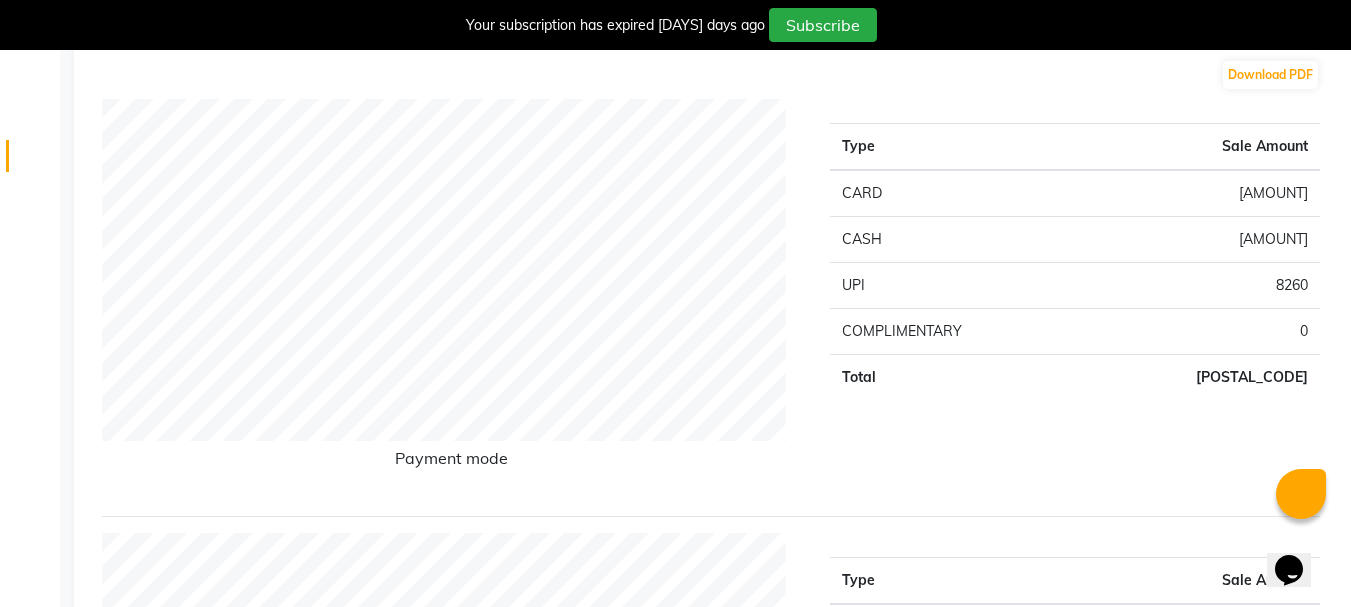 scroll, scrollTop: 300, scrollLeft: 0, axis: vertical 